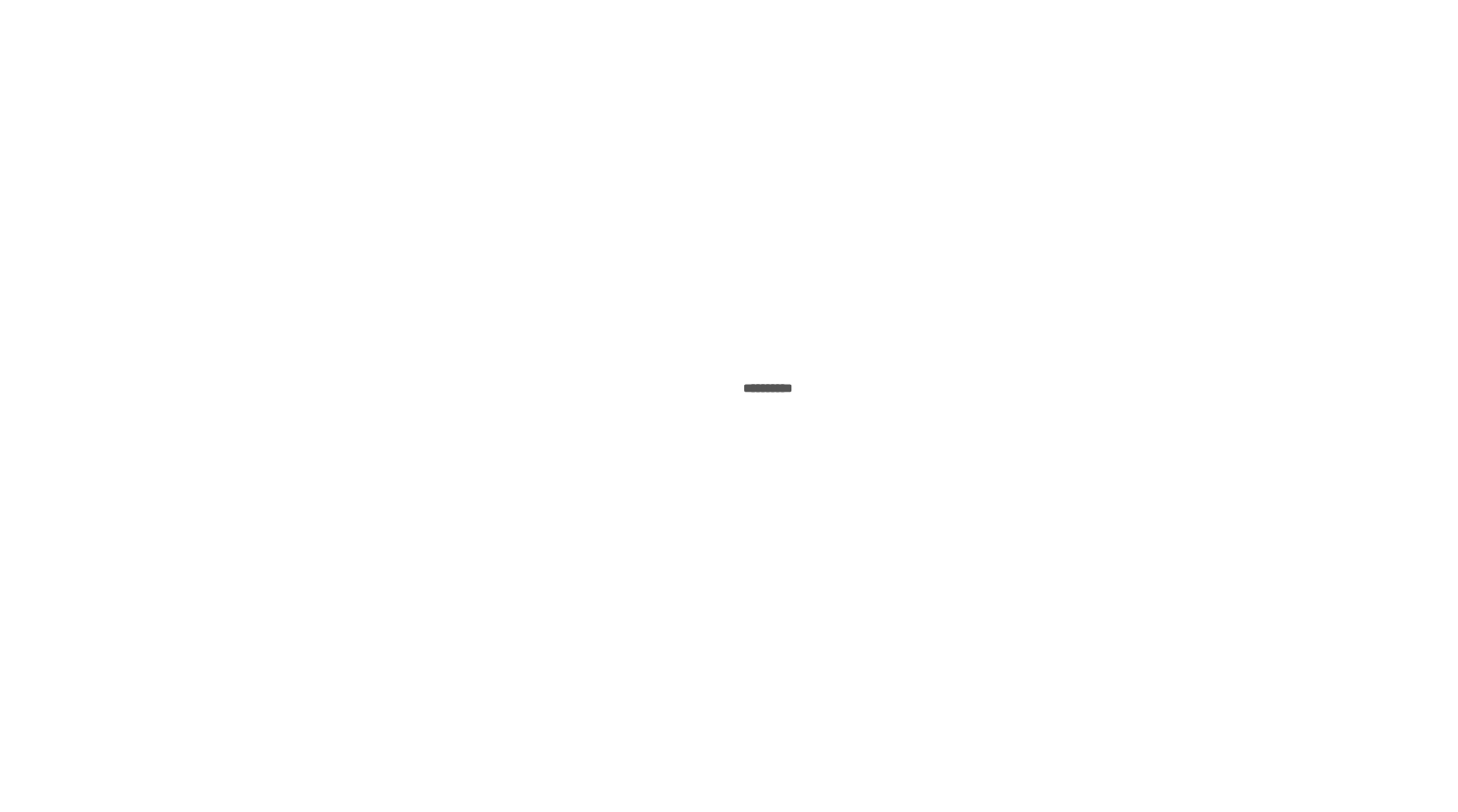 scroll, scrollTop: 0, scrollLeft: 0, axis: both 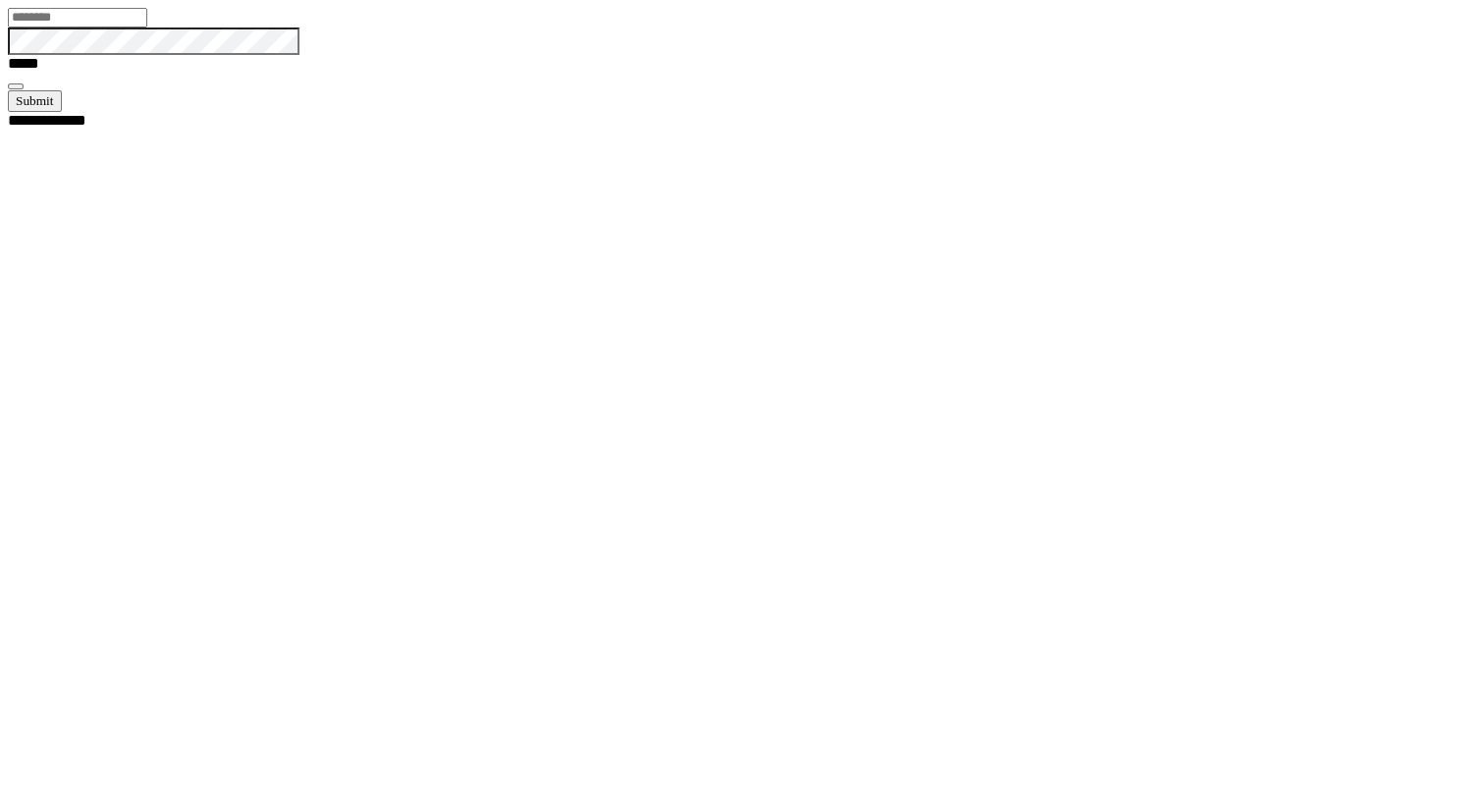 click at bounding box center [78, 18] 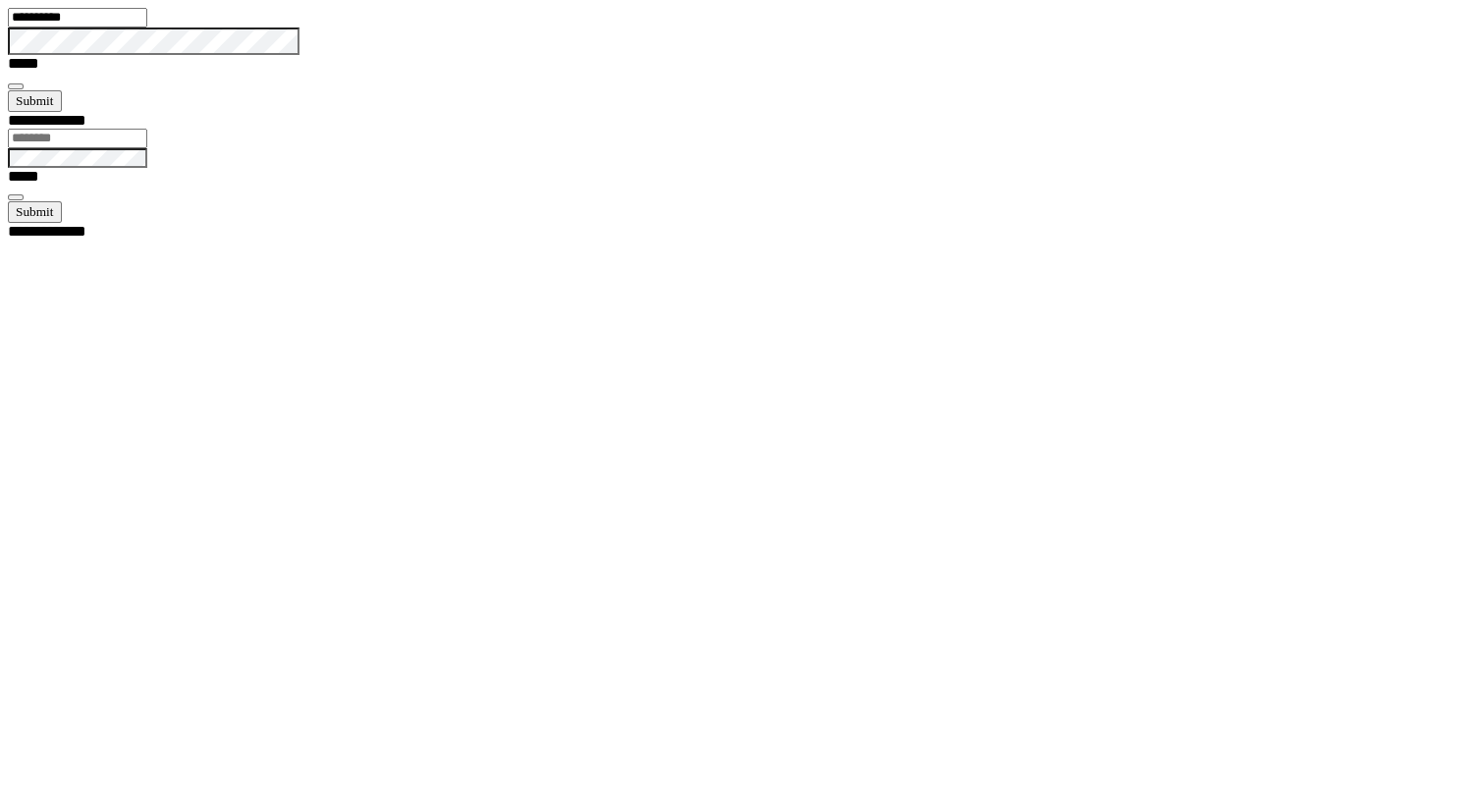 type on "**********" 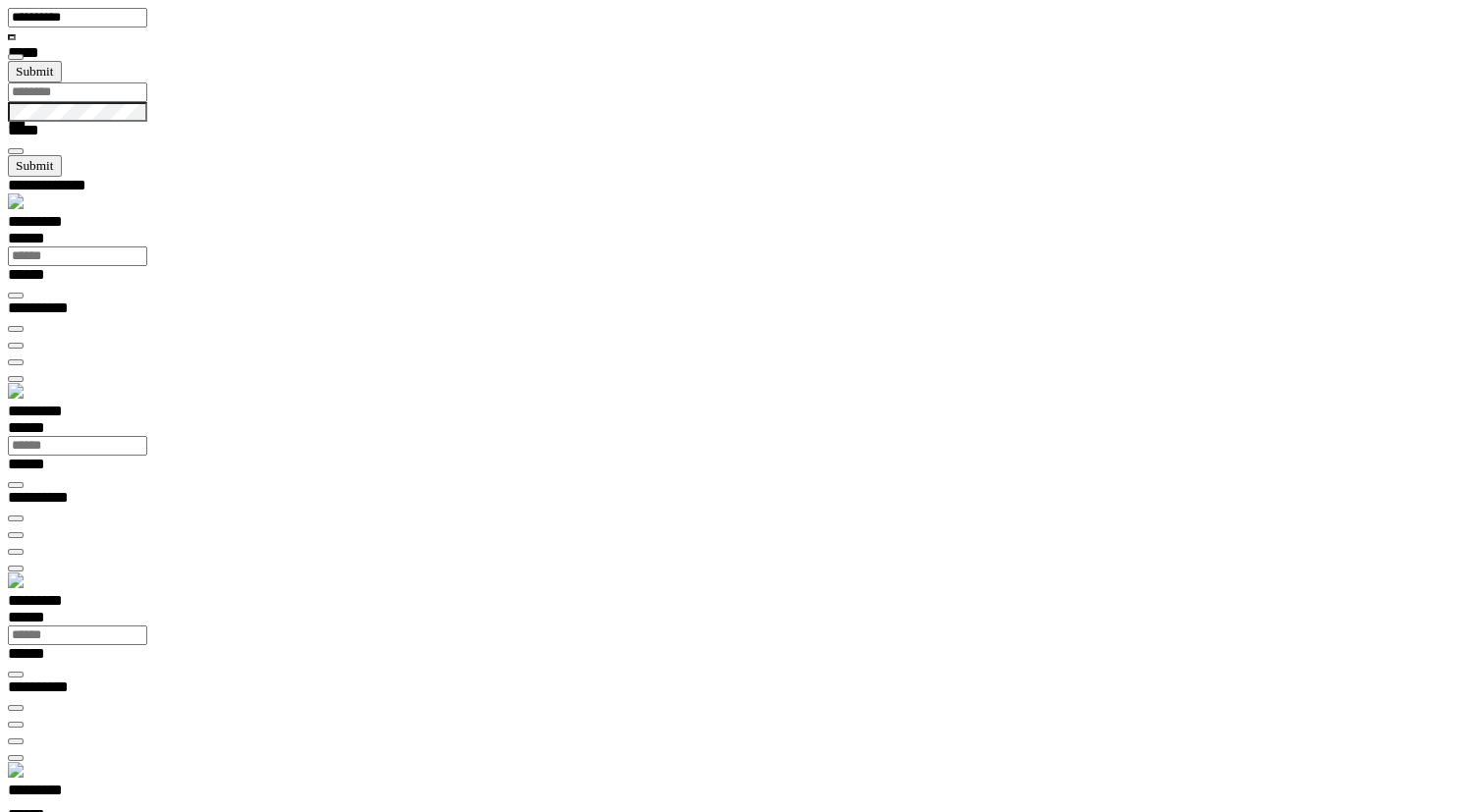 click on "*********" at bounding box center [56, 793] 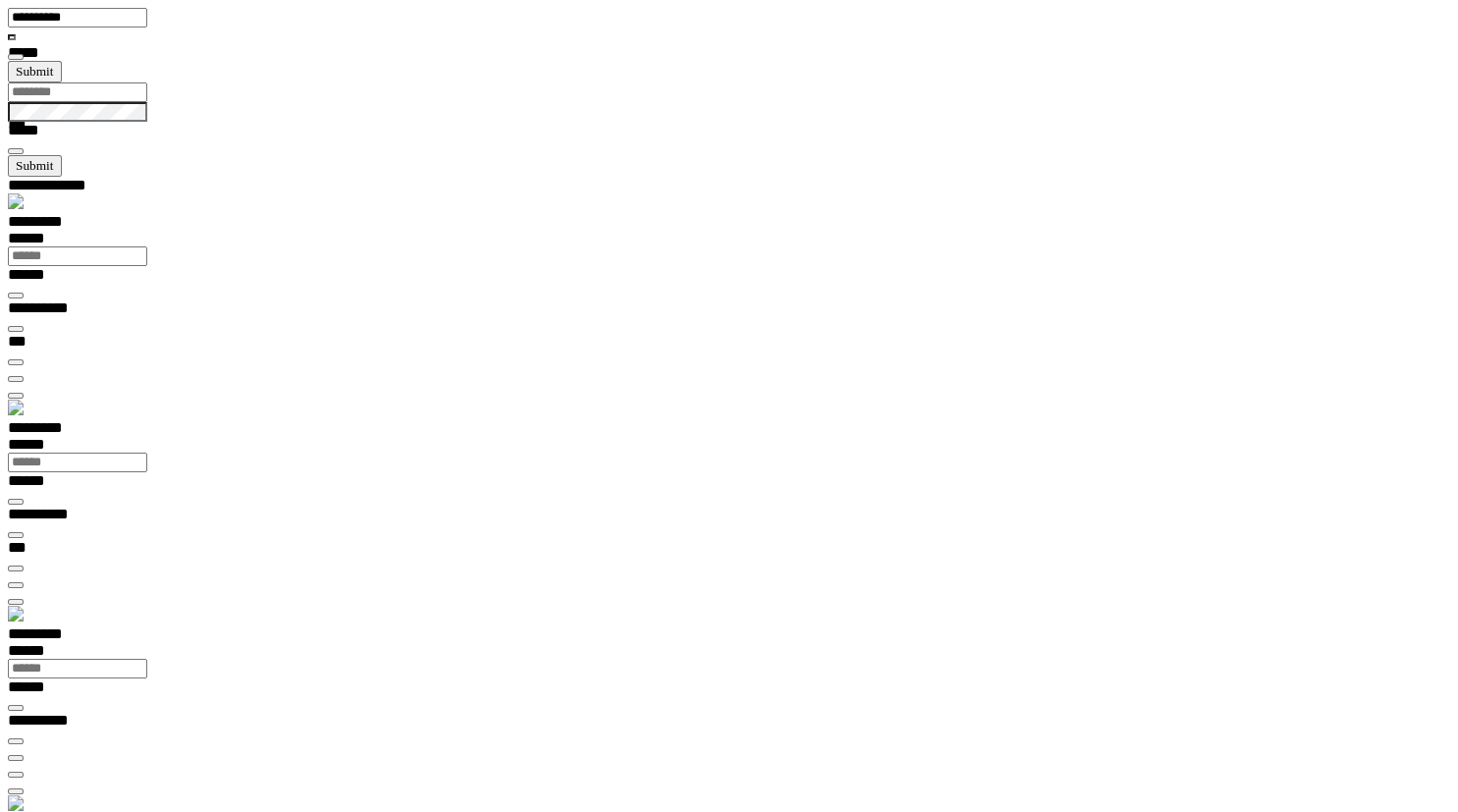 scroll, scrollTop: 0, scrollLeft: 0, axis: both 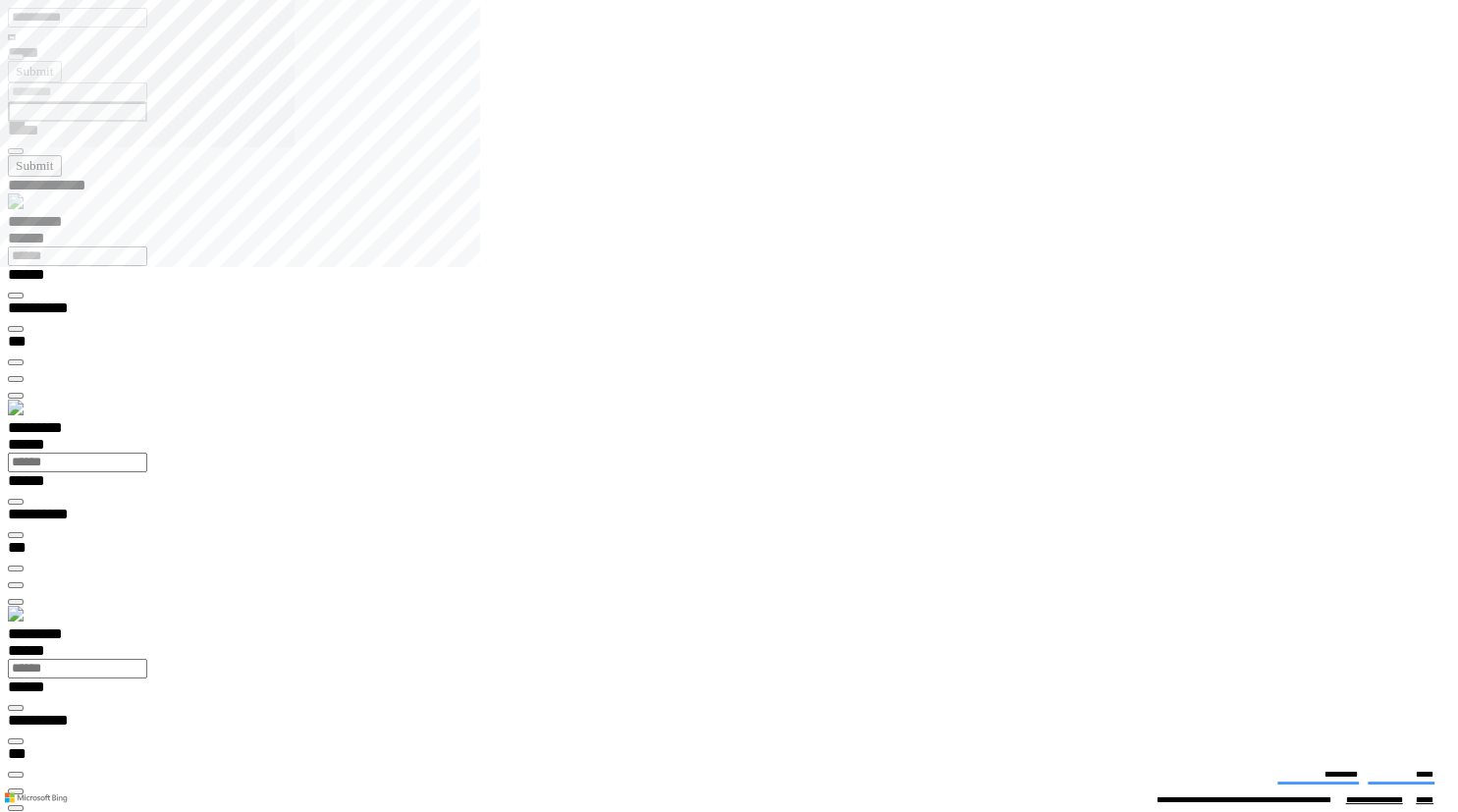 click on "**********" at bounding box center [69, 13834] 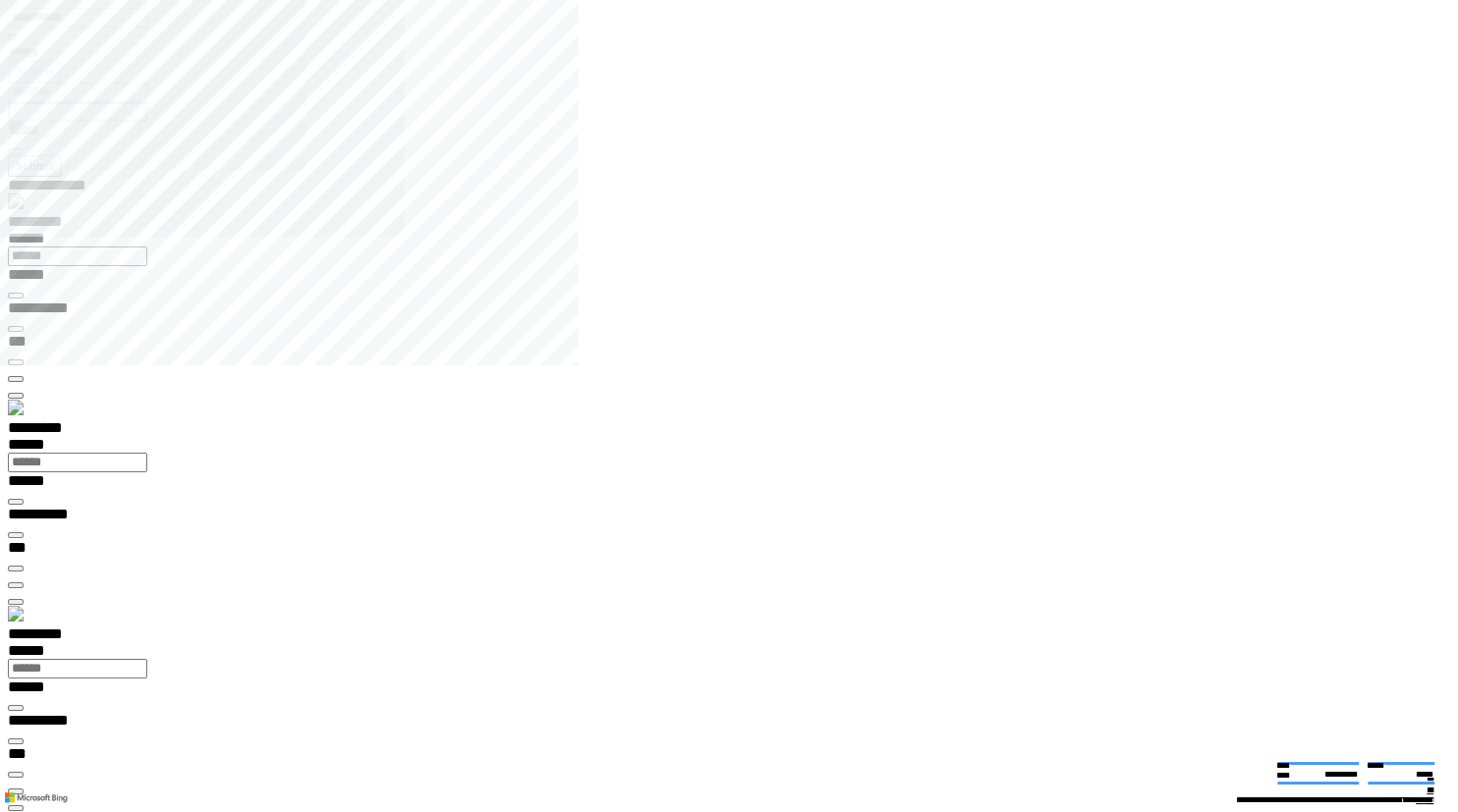 type on "**********" 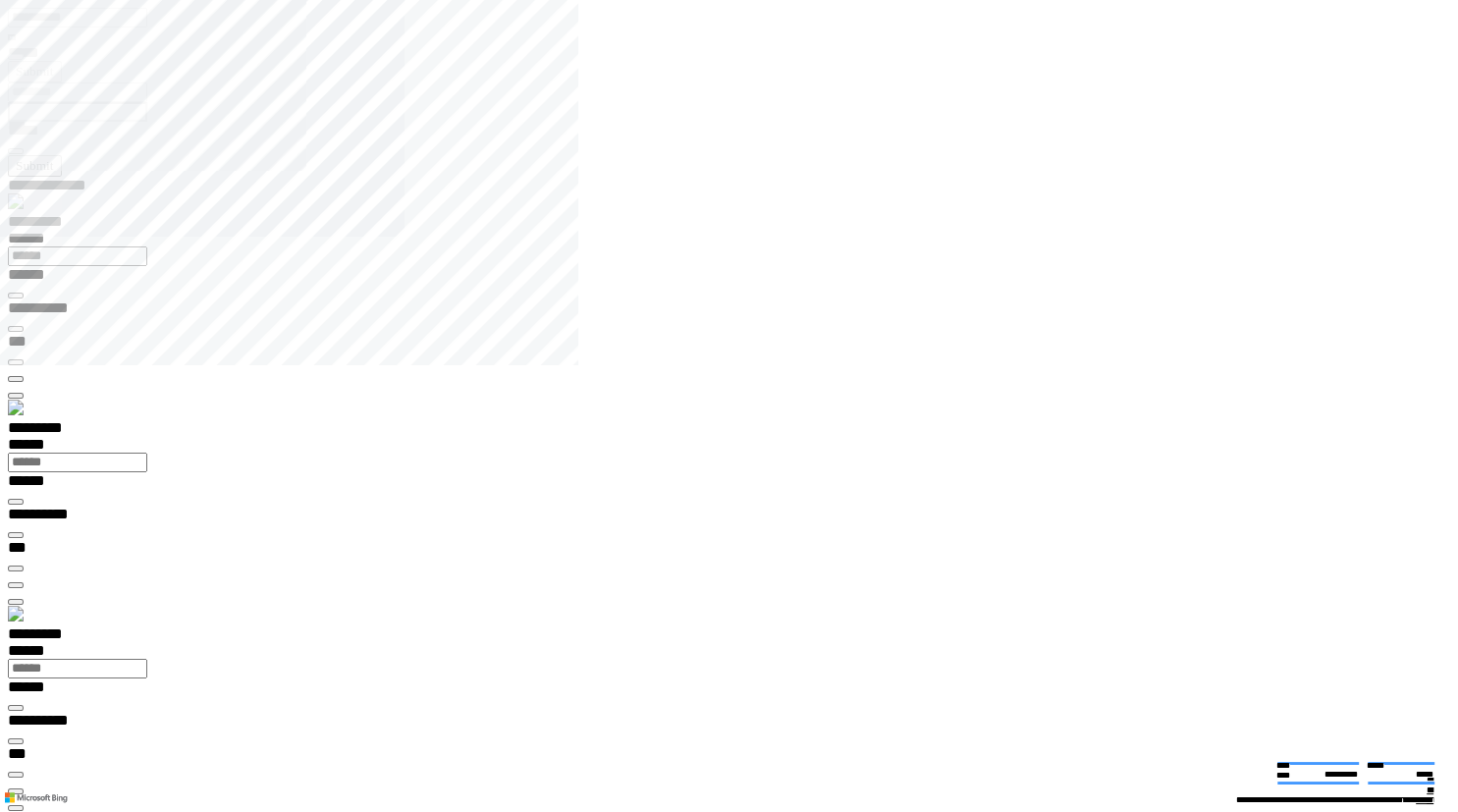 click on "**********" at bounding box center (38, 19708) 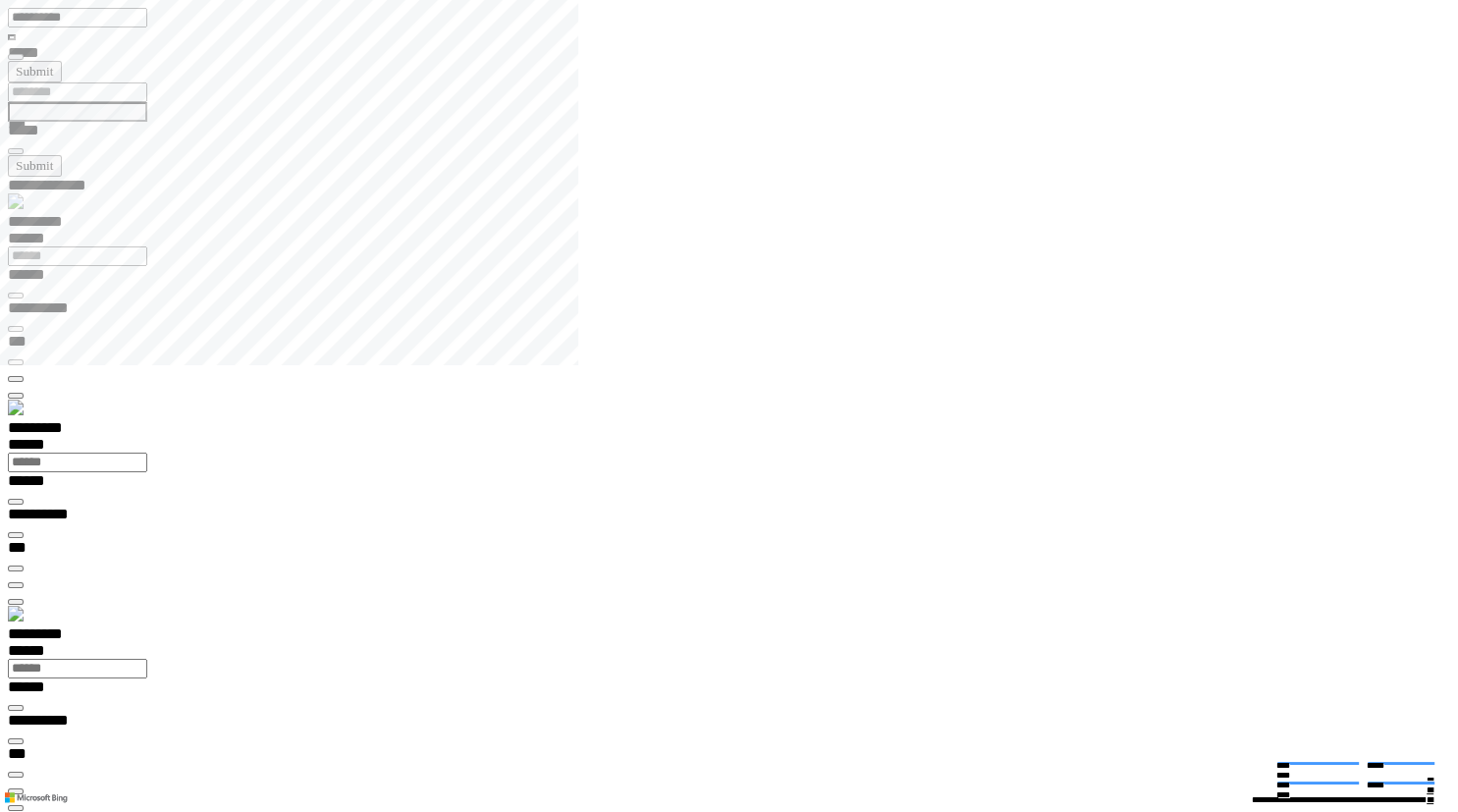 scroll, scrollTop: 136, scrollLeft: 0, axis: vertical 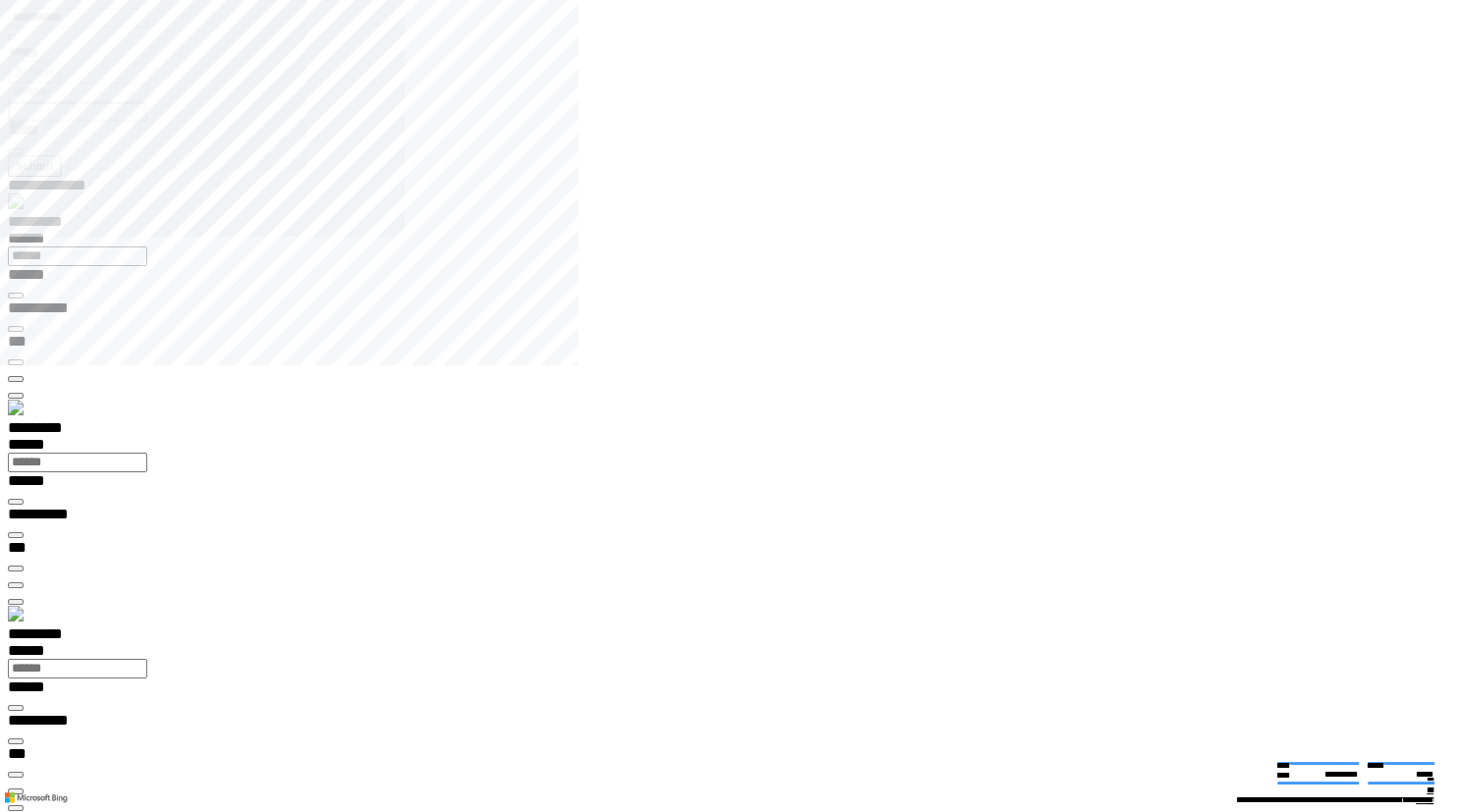 click on "**********" at bounding box center (38, 19708) 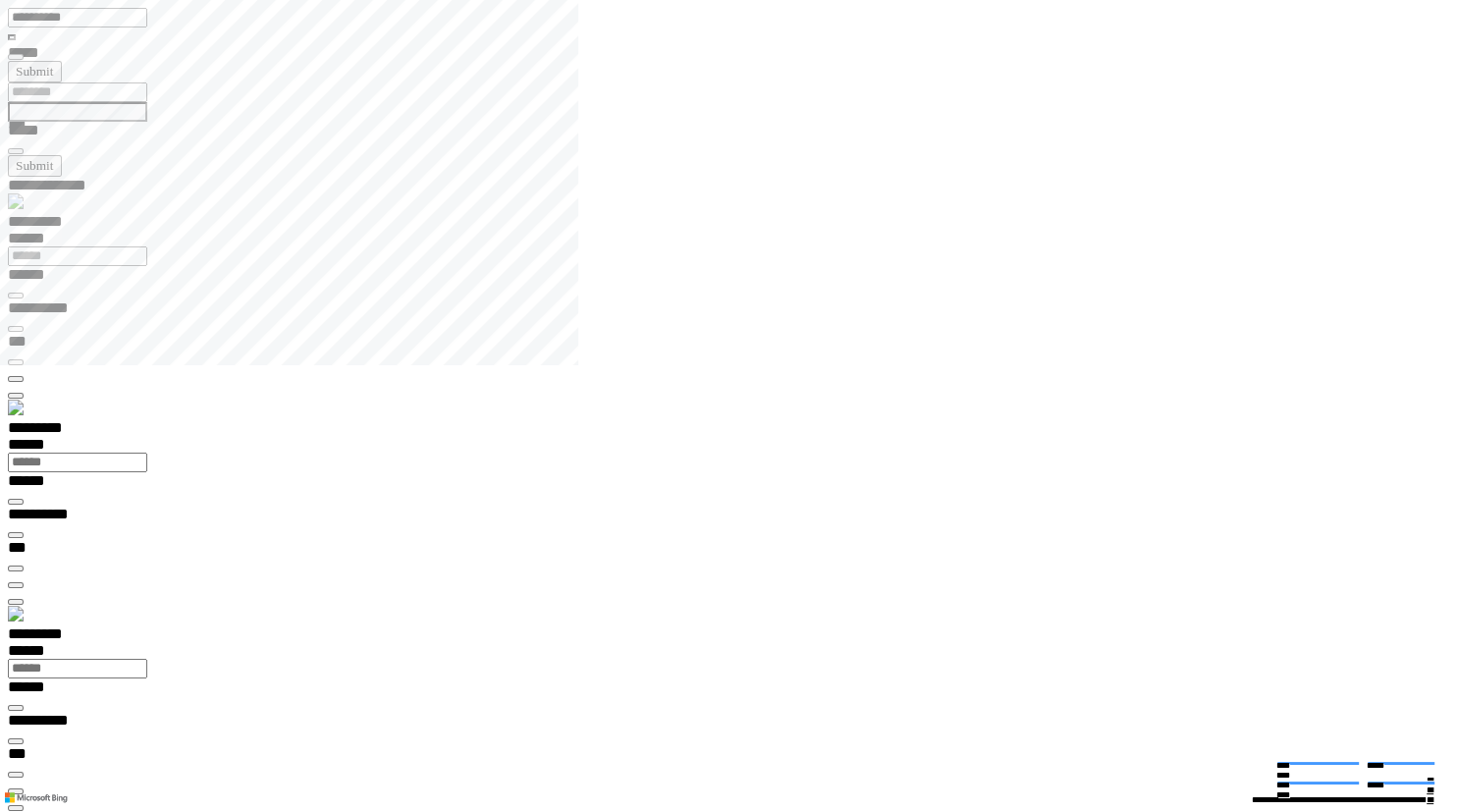click on "**********" at bounding box center (736, 15101) 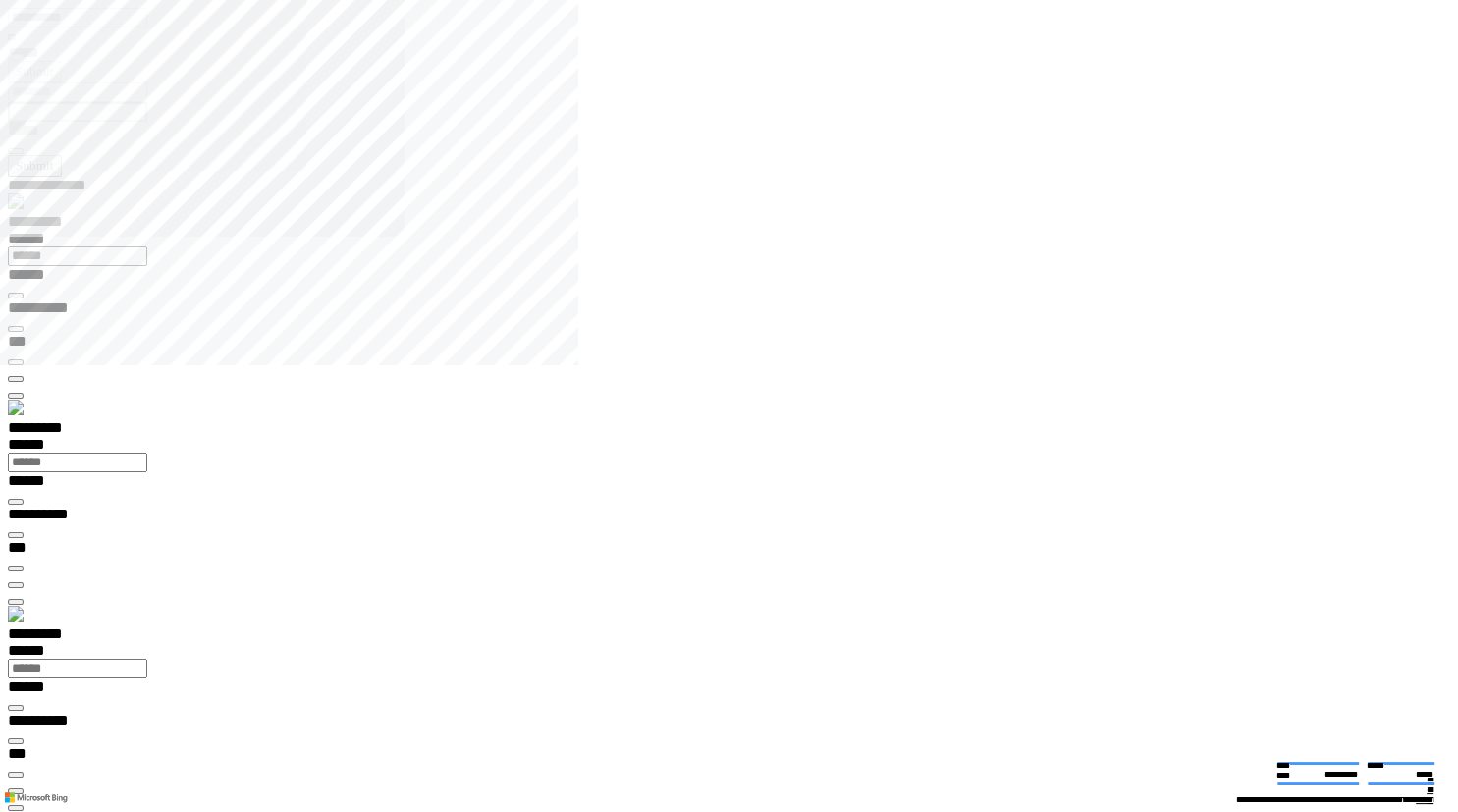 click on "**********" at bounding box center (530, 17387) 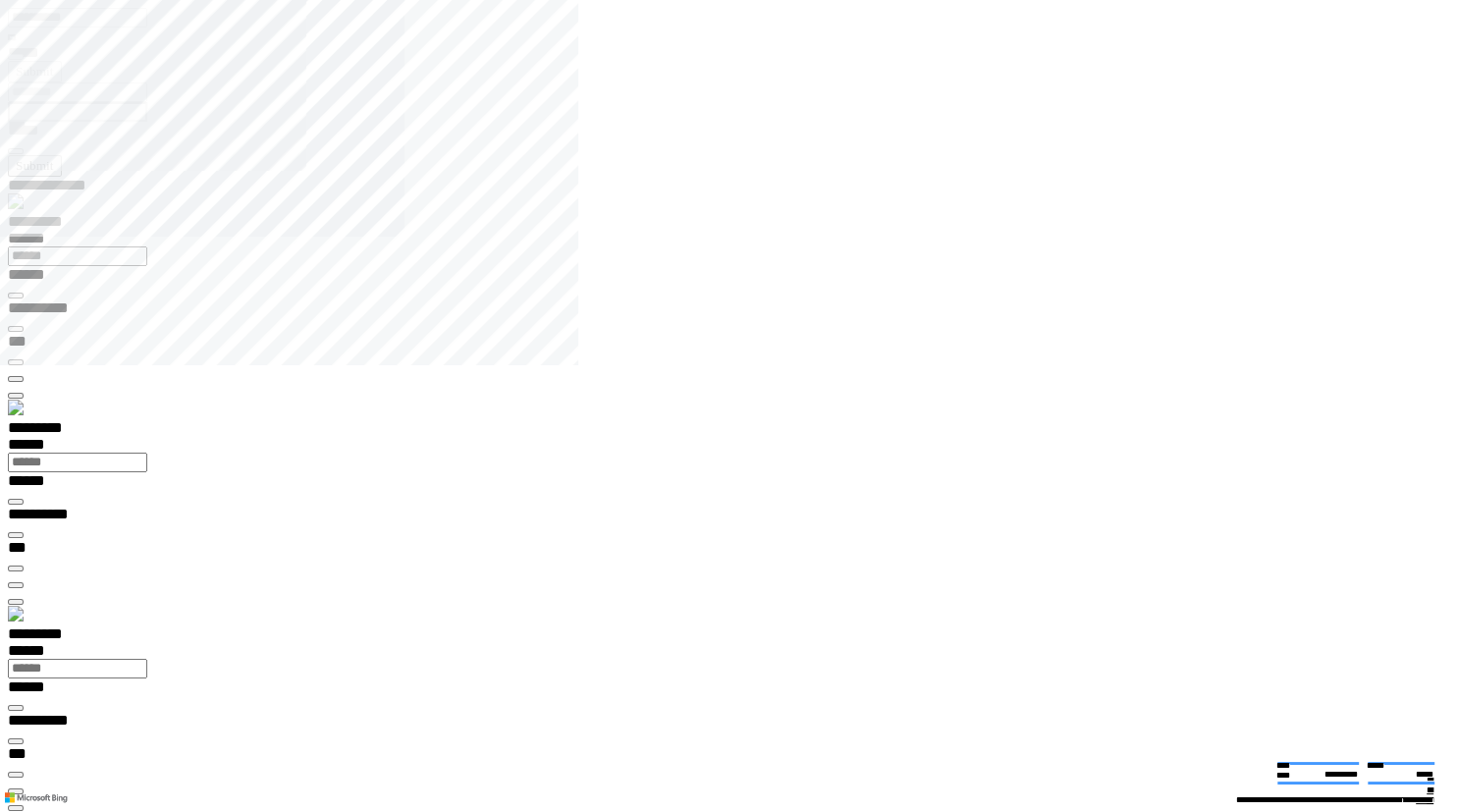 scroll, scrollTop: 62, scrollLeft: 0, axis: vertical 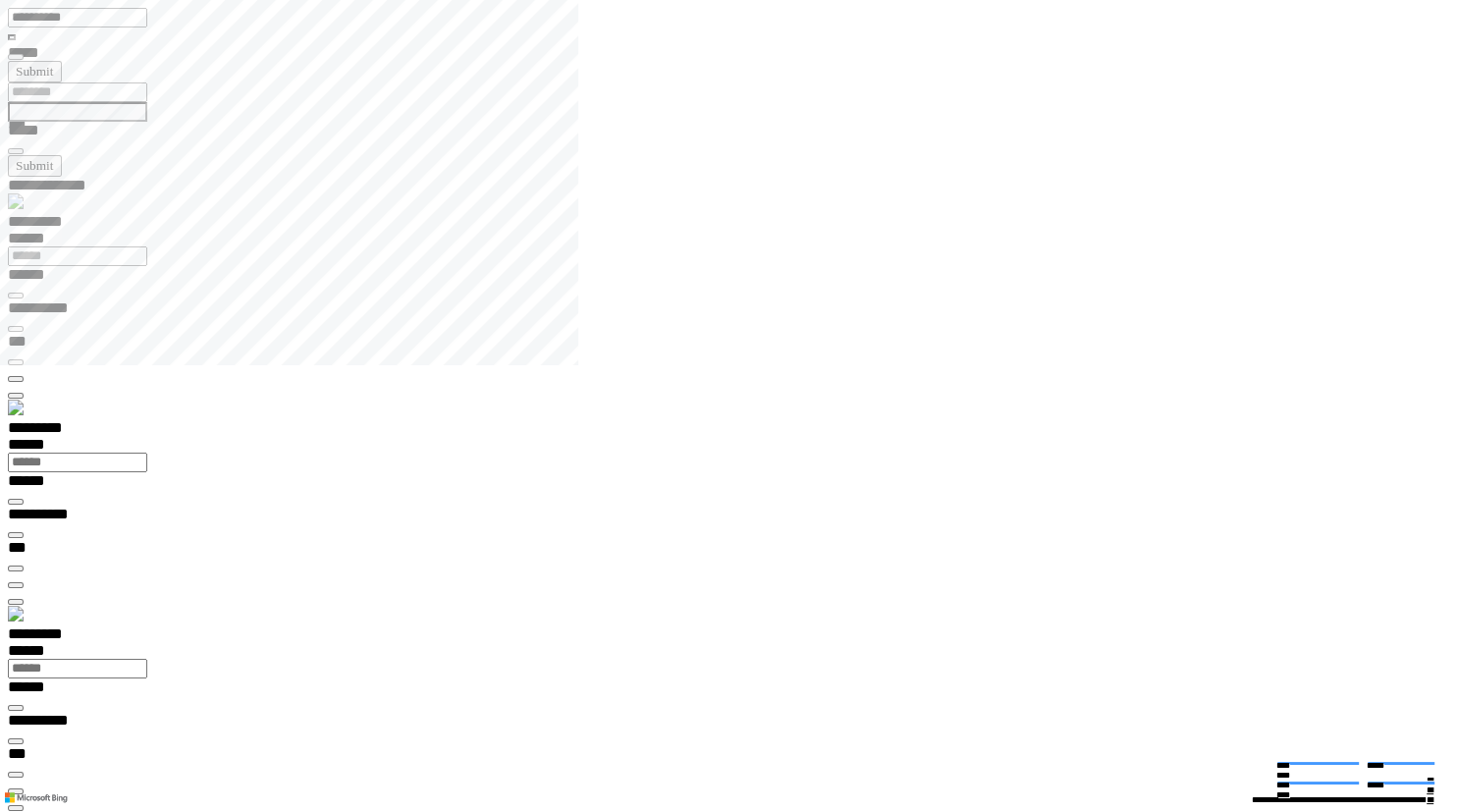 click at bounding box center (16, 14997) 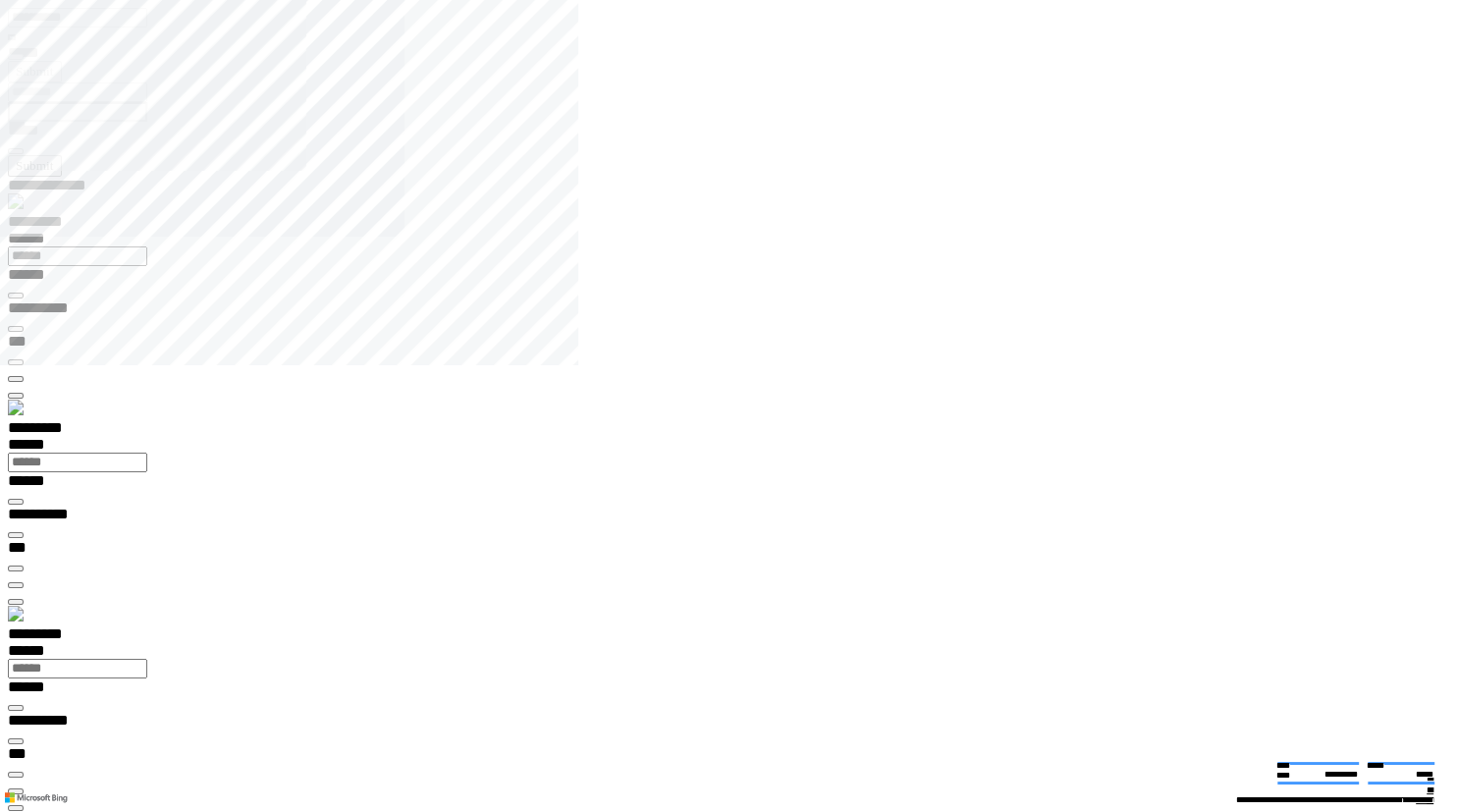 click on "**********" at bounding box center [38, 19708] 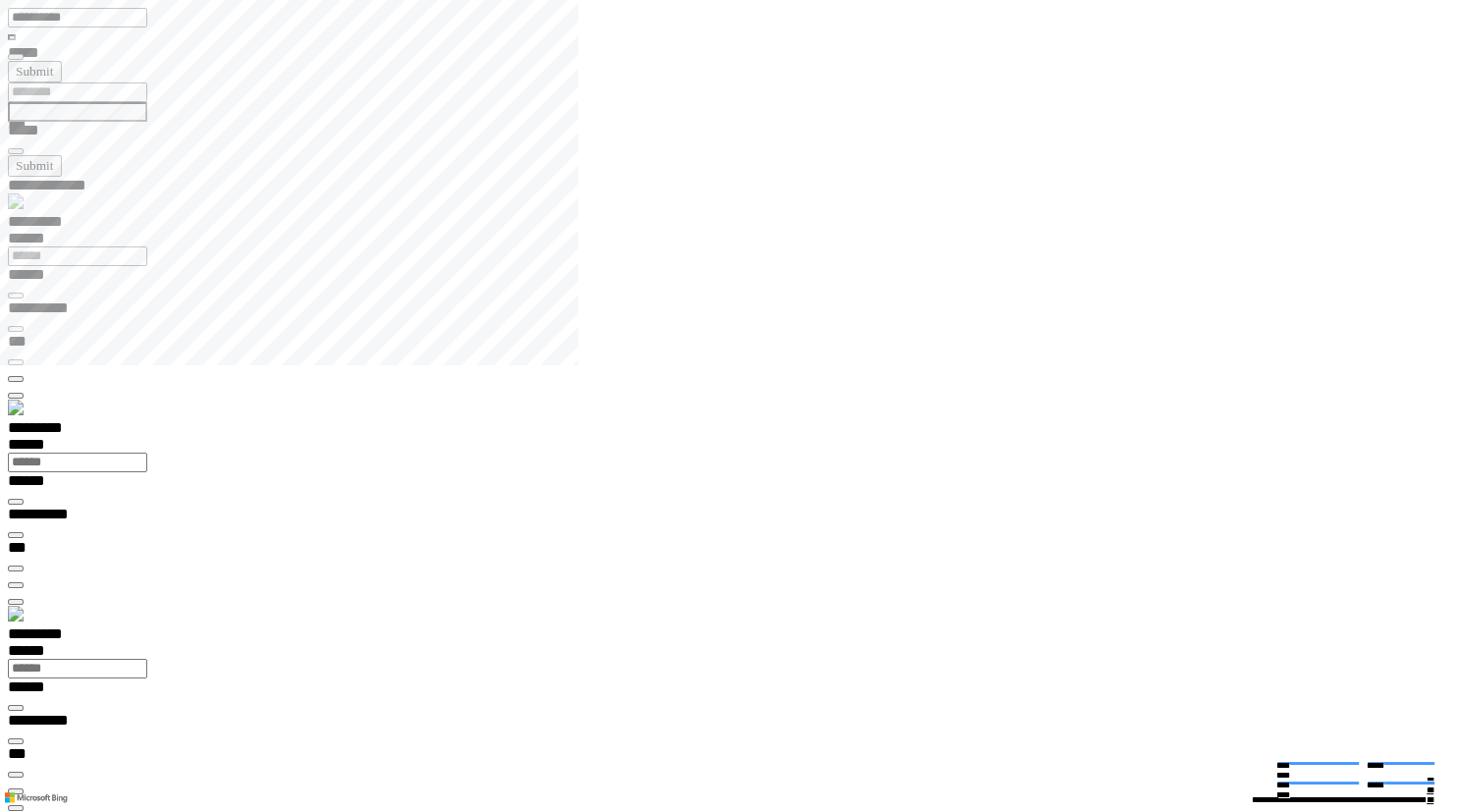 click on "**********" at bounding box center (736, 23963) 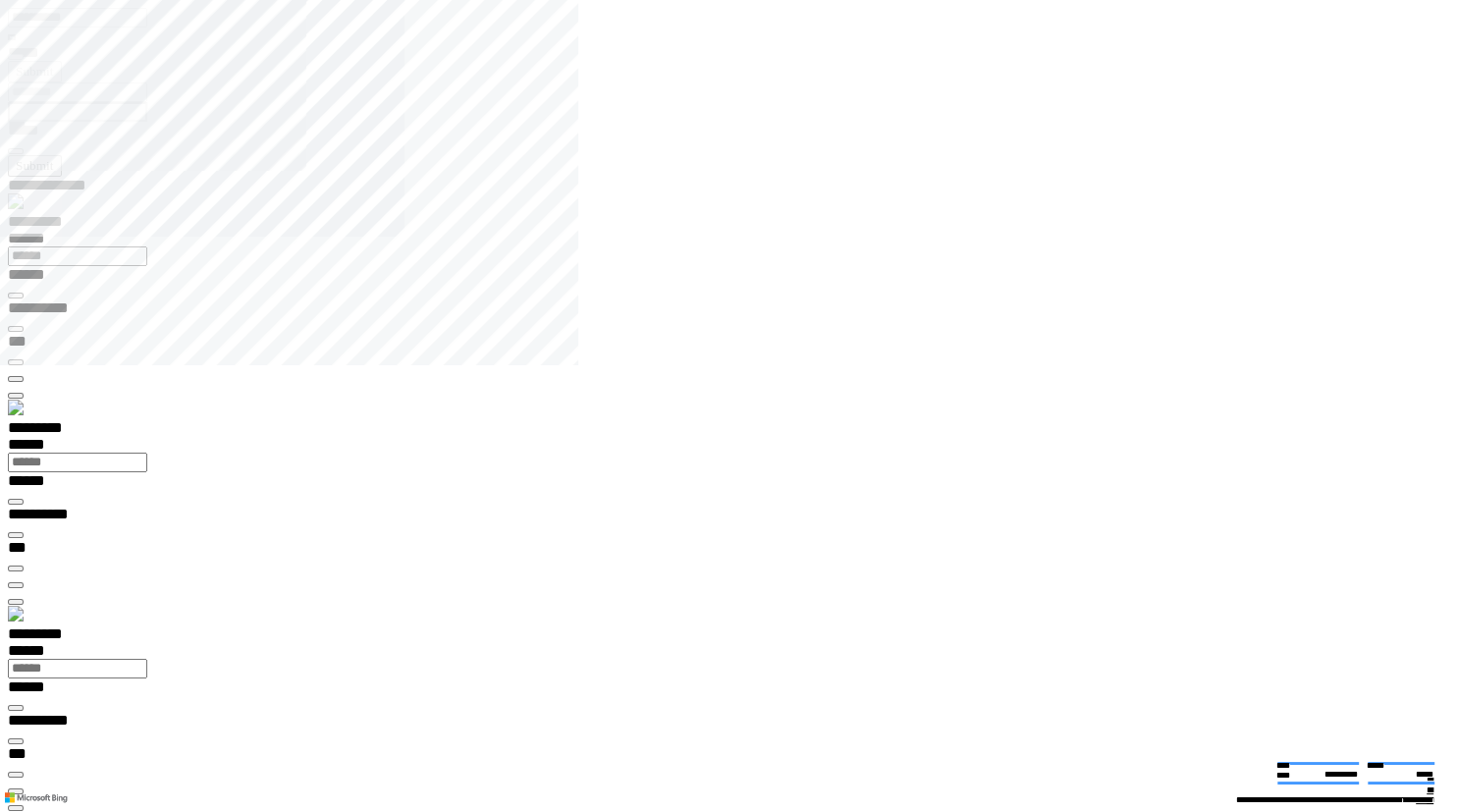 click at bounding box center [16, 14925] 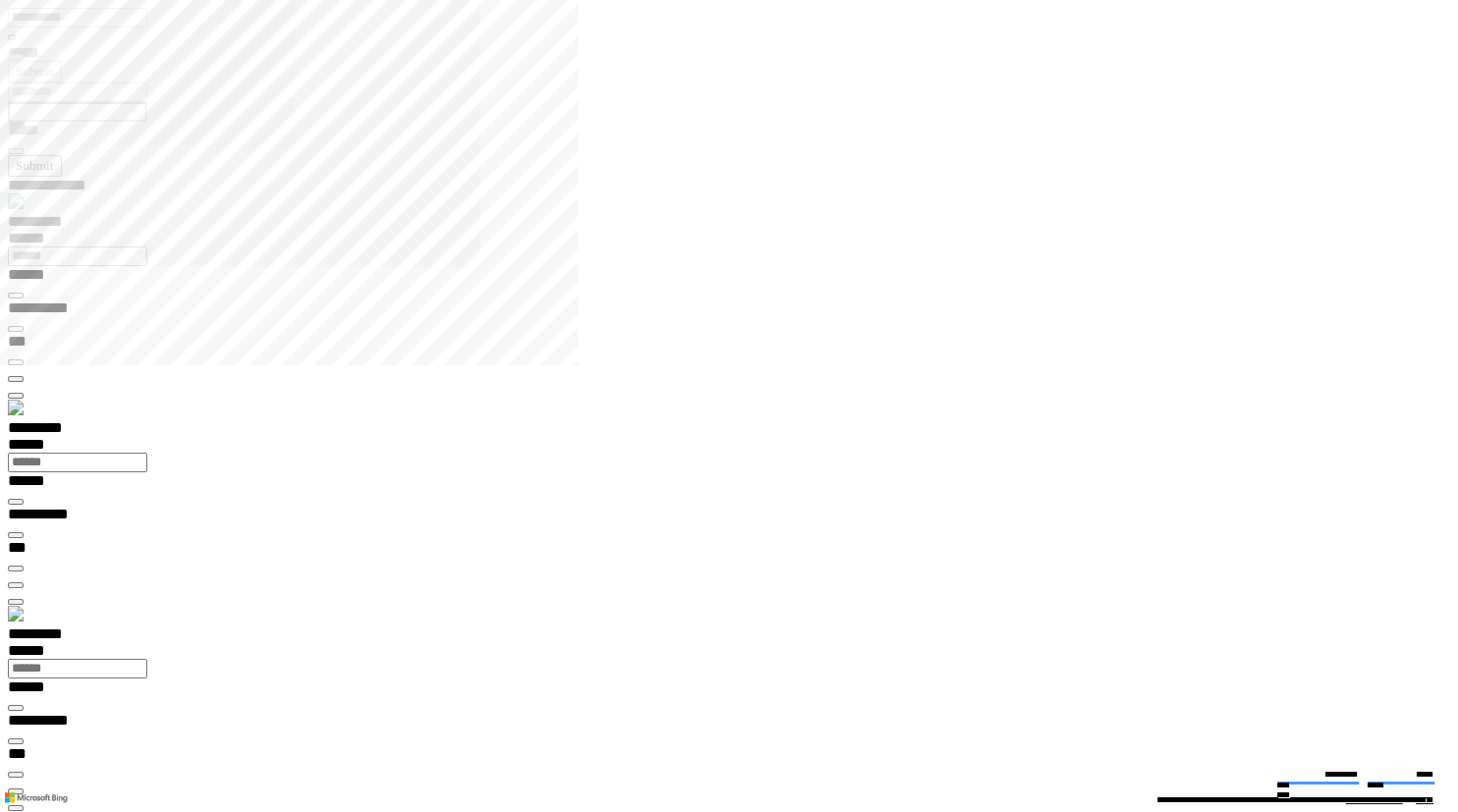 click on "**********" at bounding box center (69, 13834) 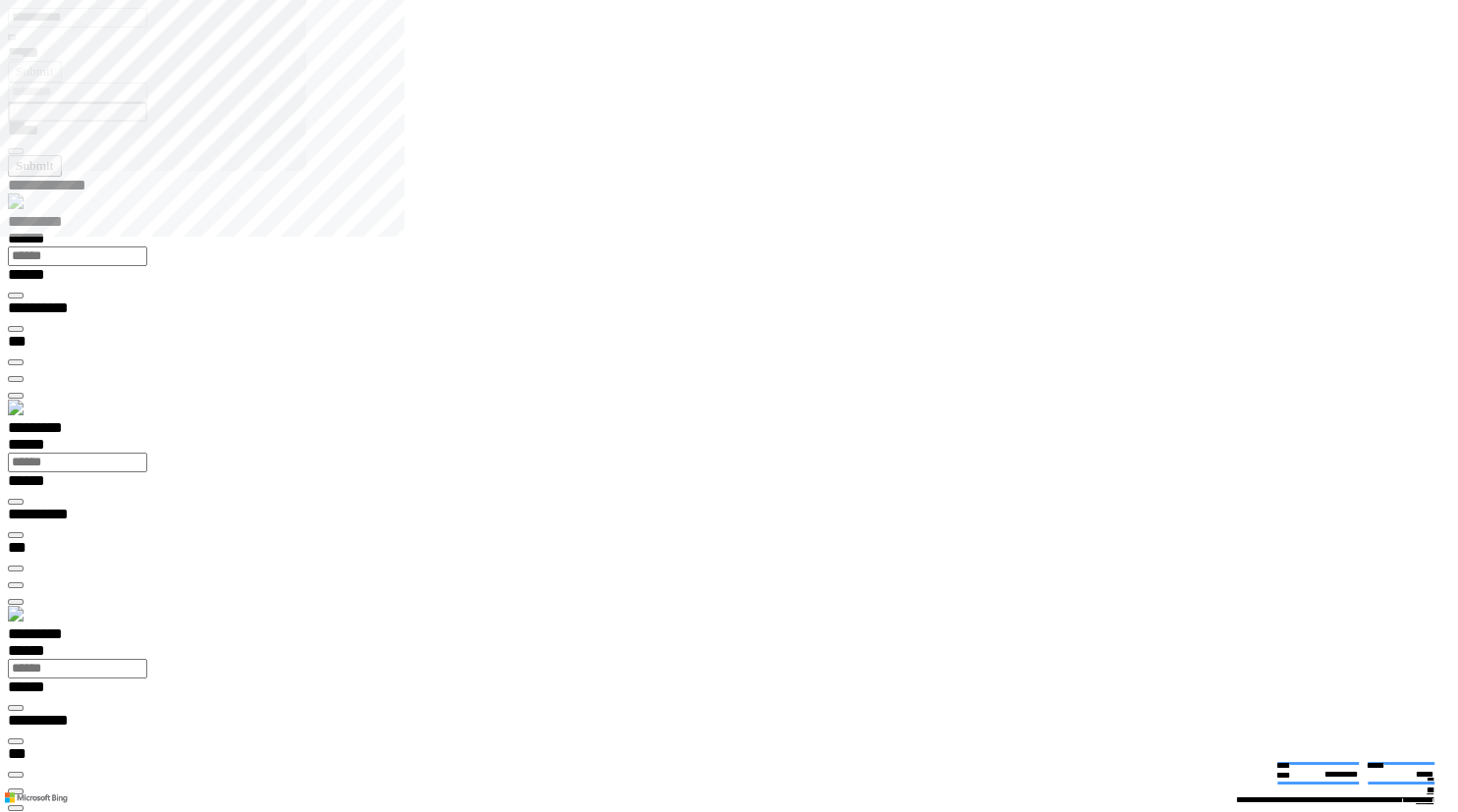 click on "**********" at bounding box center (38, 19708) 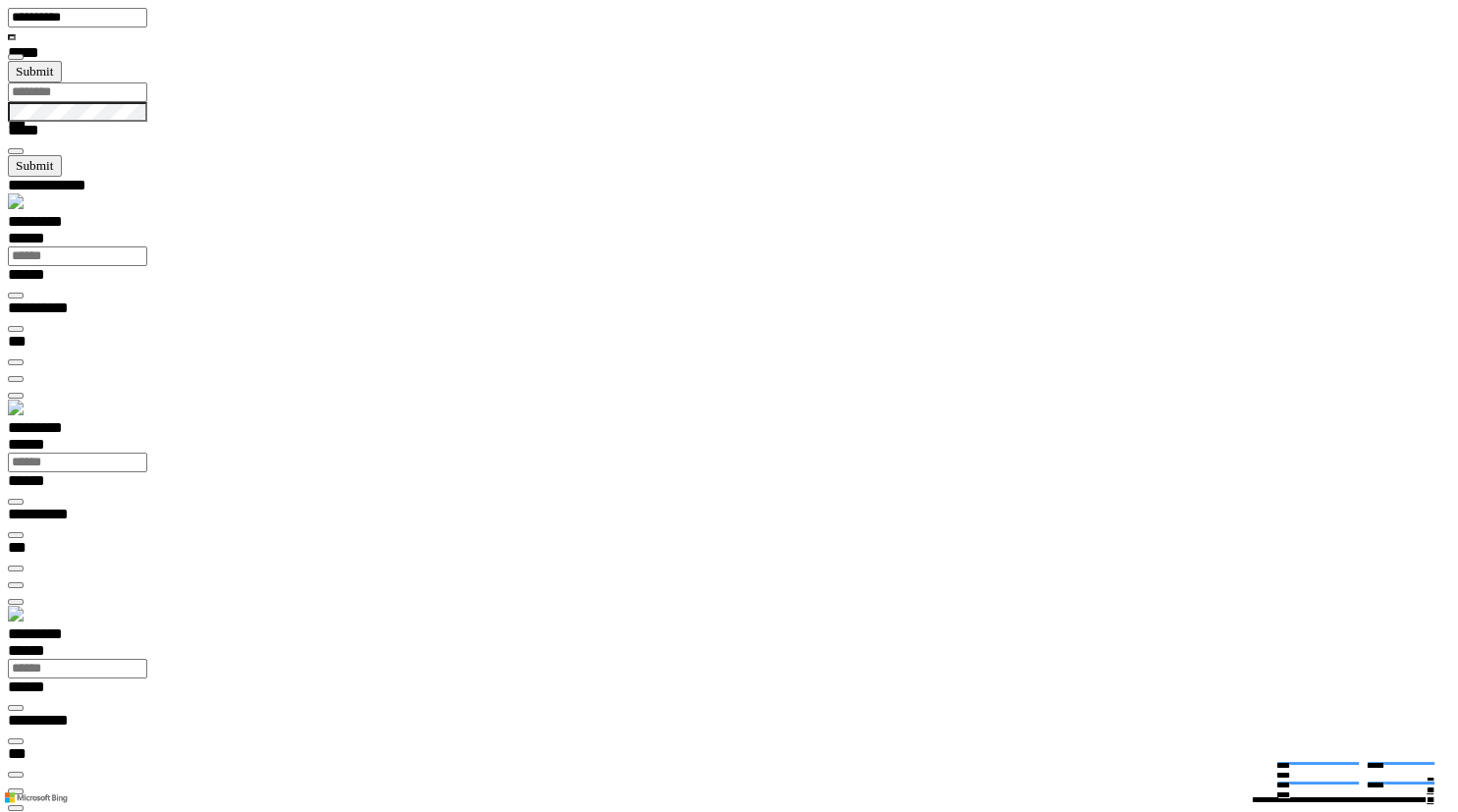 click at bounding box center (16, 14997) 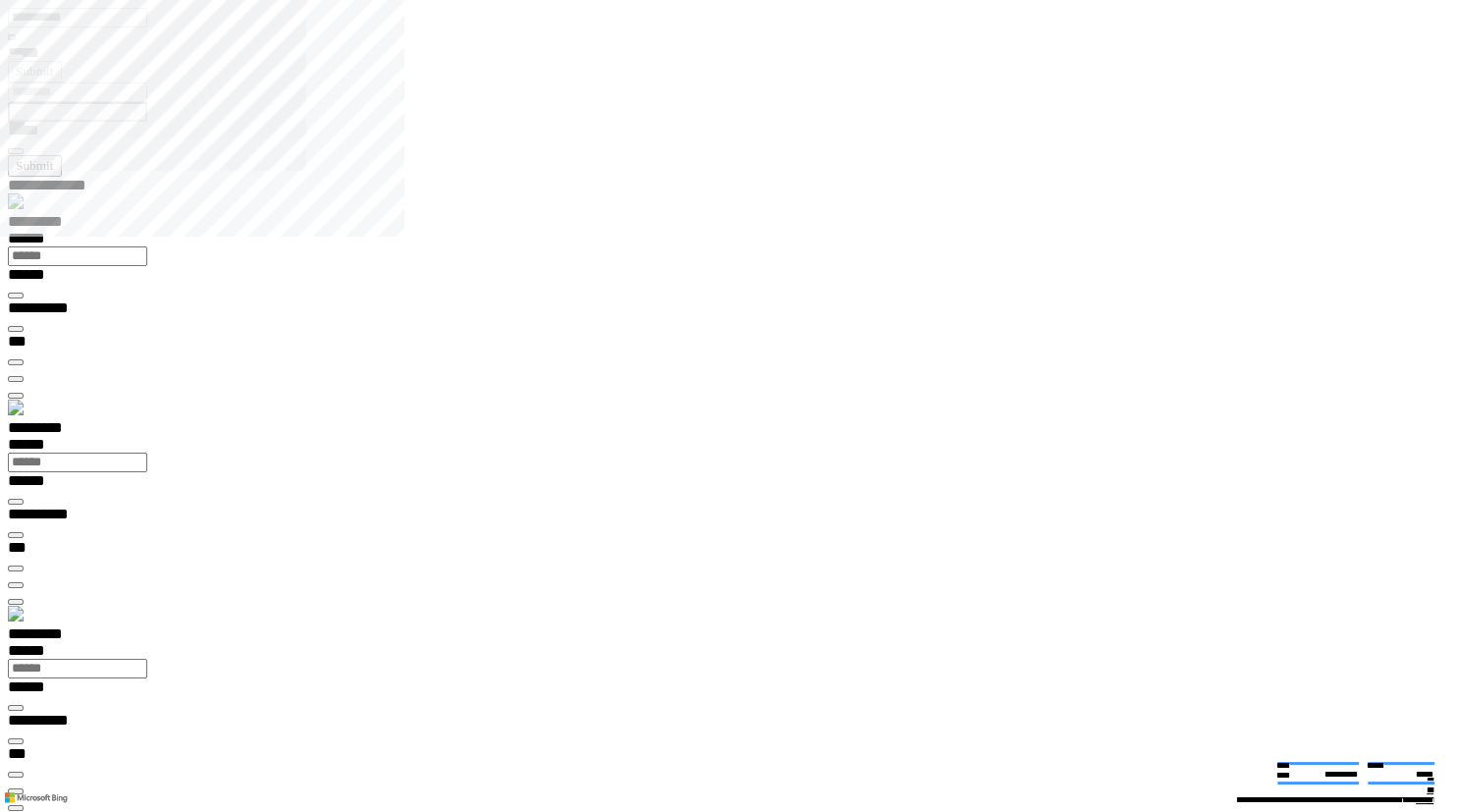 click on "**********" at bounding box center [38, 19708] 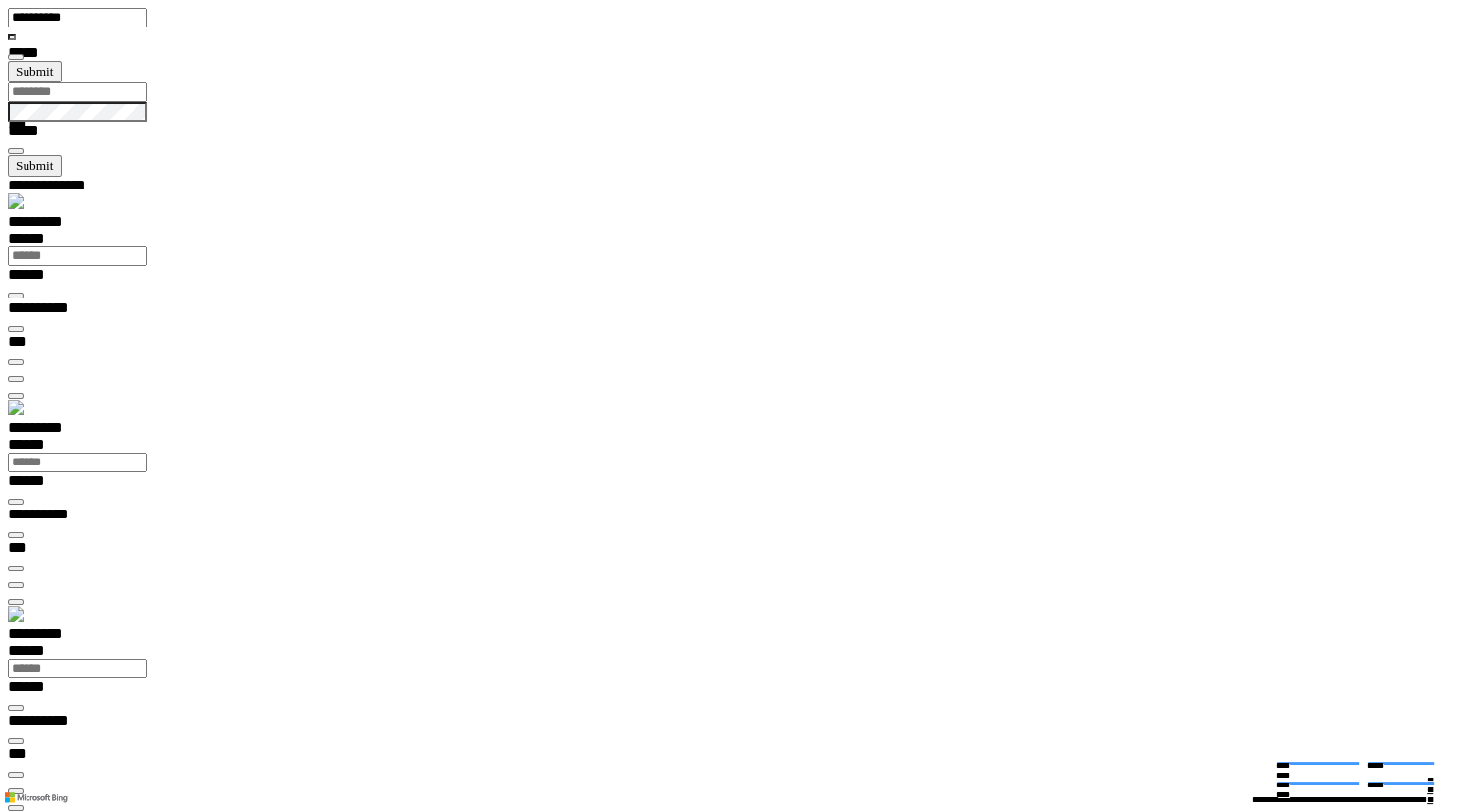 click at bounding box center (16, 14997) 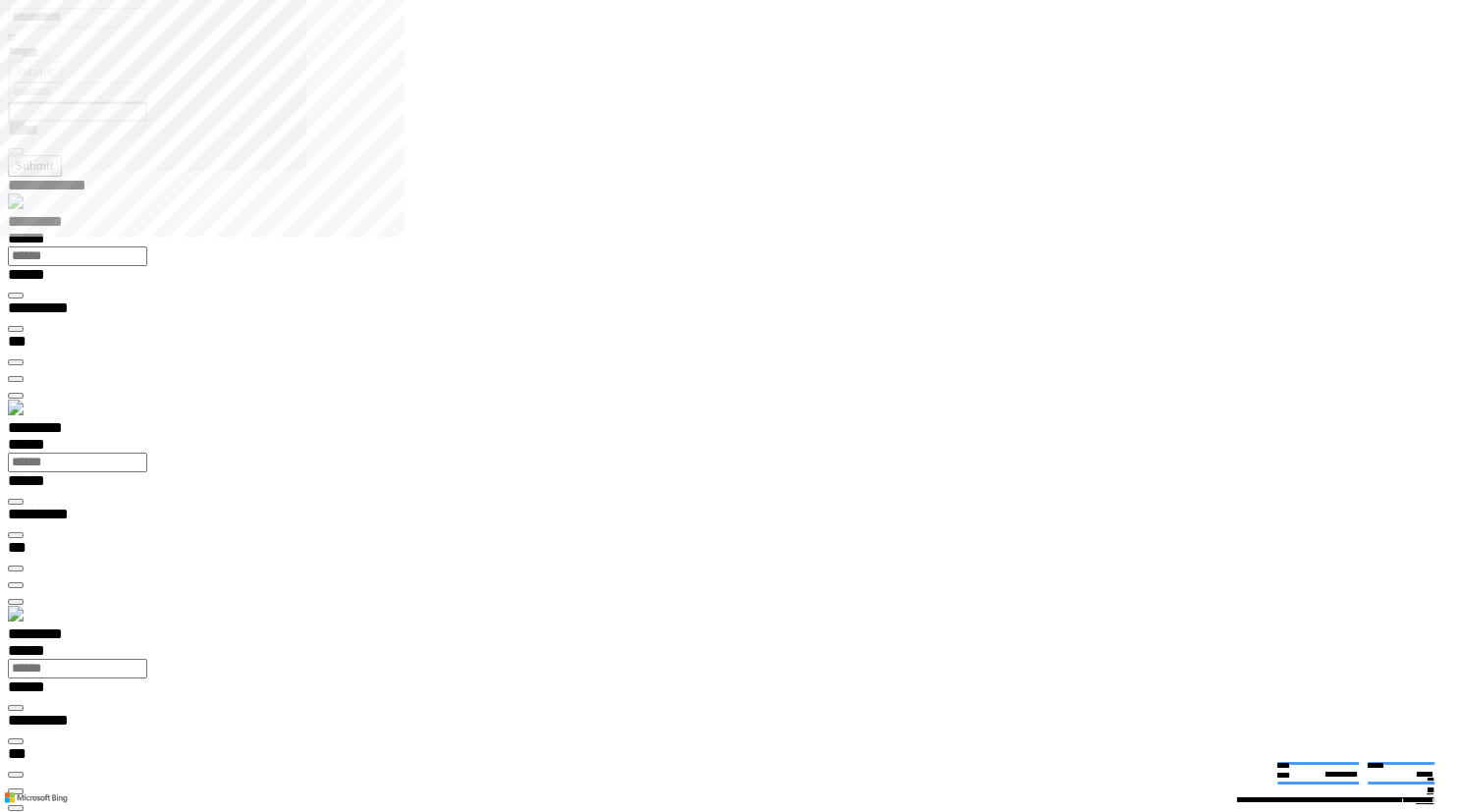 scroll, scrollTop: 32, scrollLeft: 0, axis: vertical 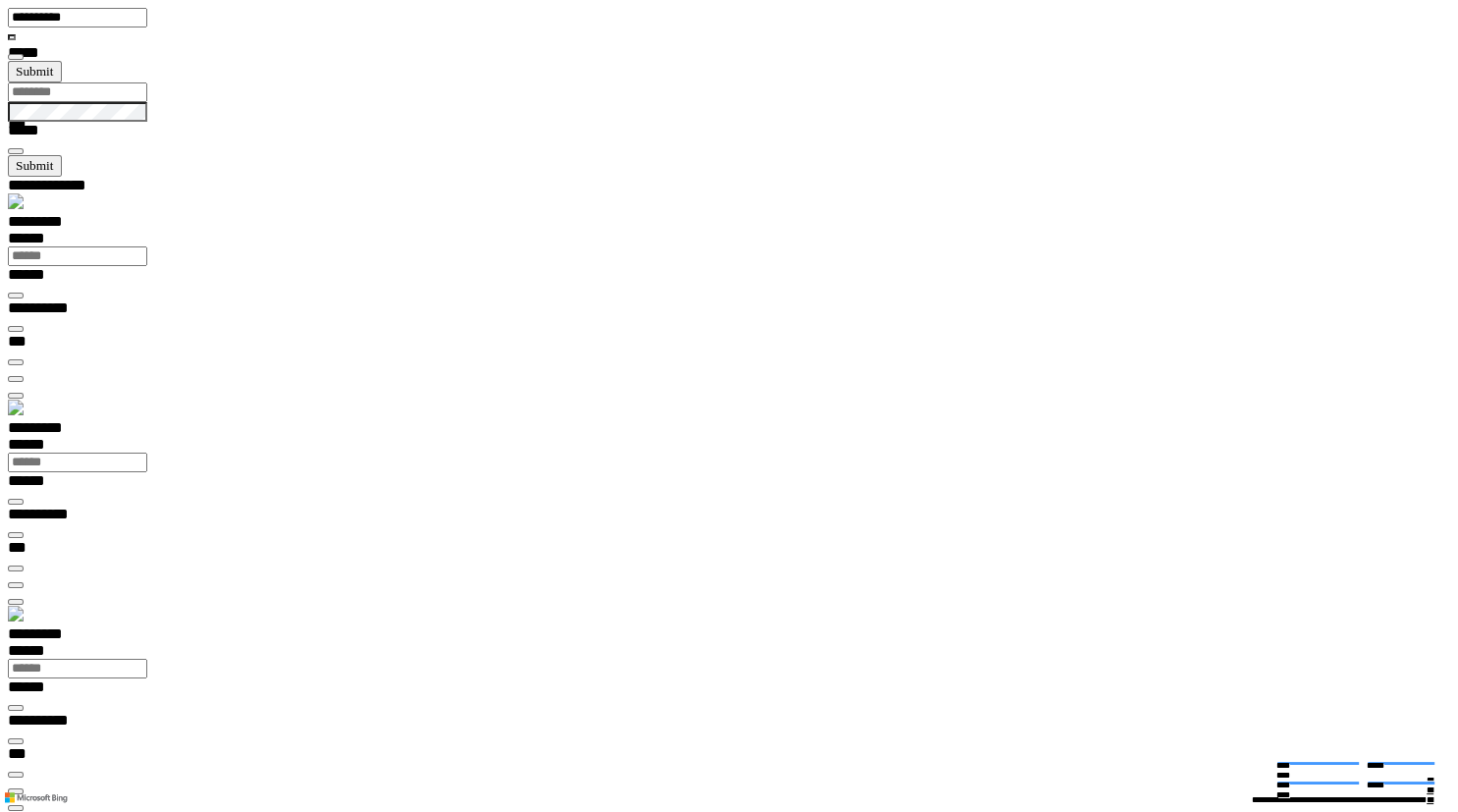 click at bounding box center [16, 14997] 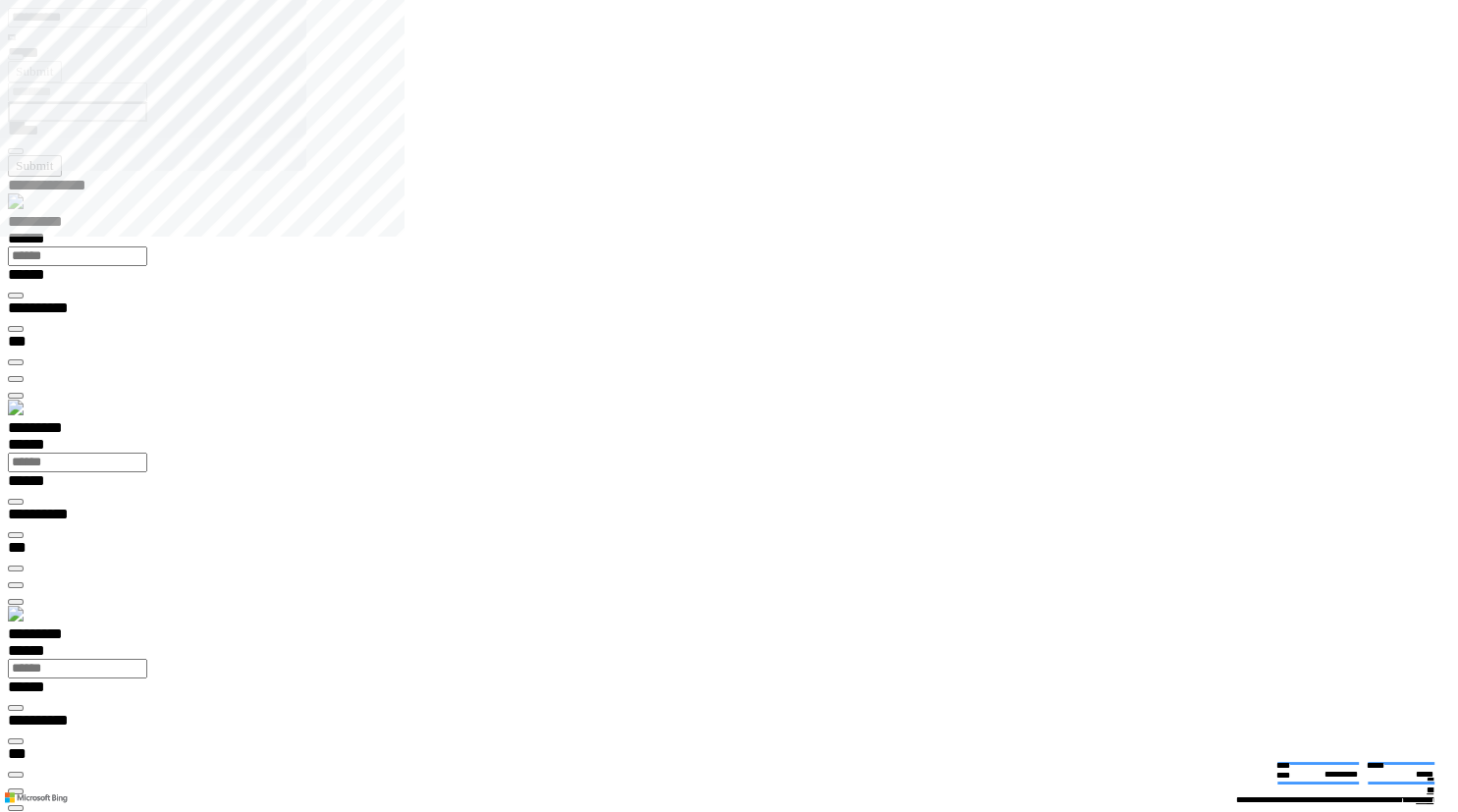 click at bounding box center [16, 14925] 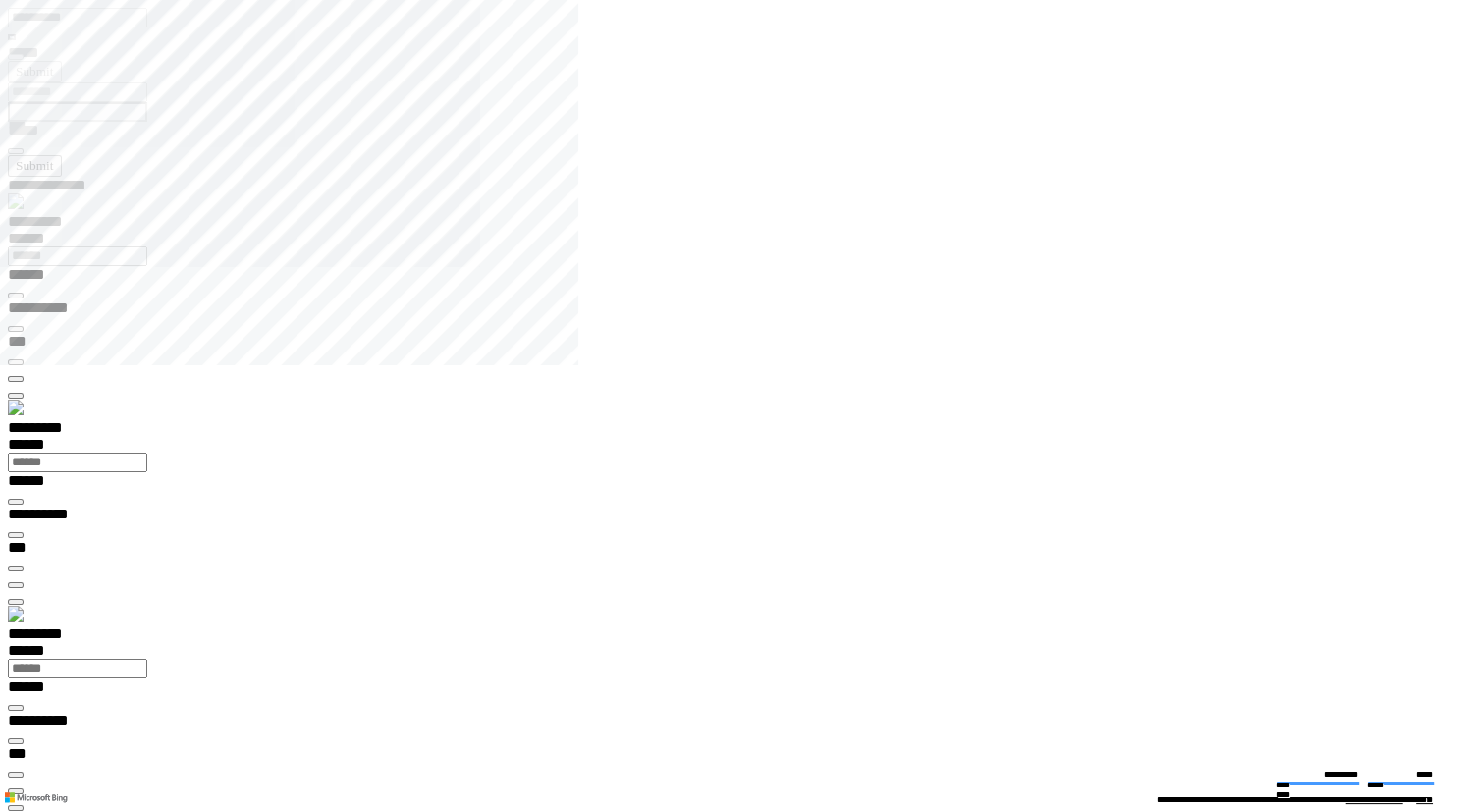 click on "**********" at bounding box center (46, 13852) 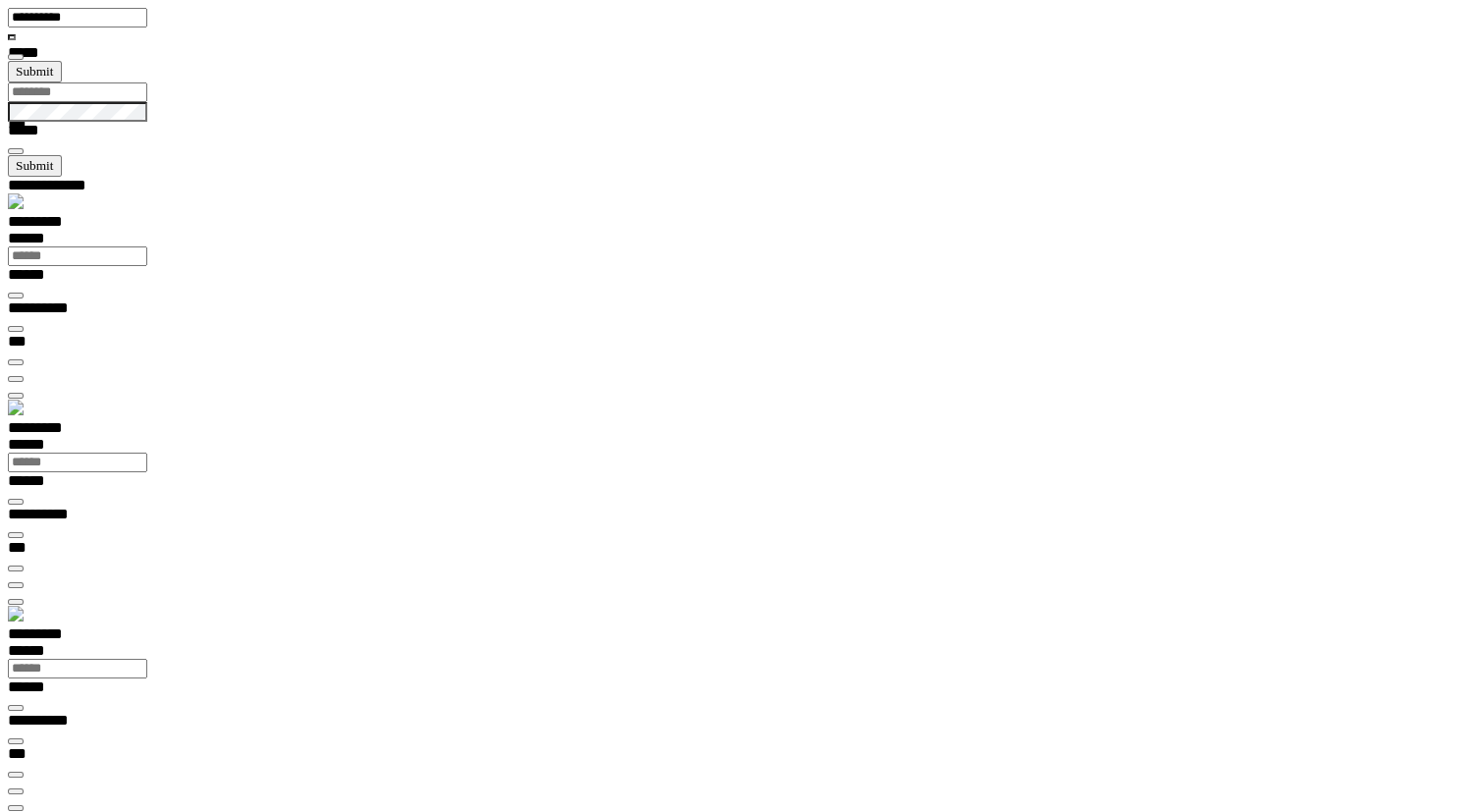 scroll, scrollTop: 97477, scrollLeft: 97985, axis: both 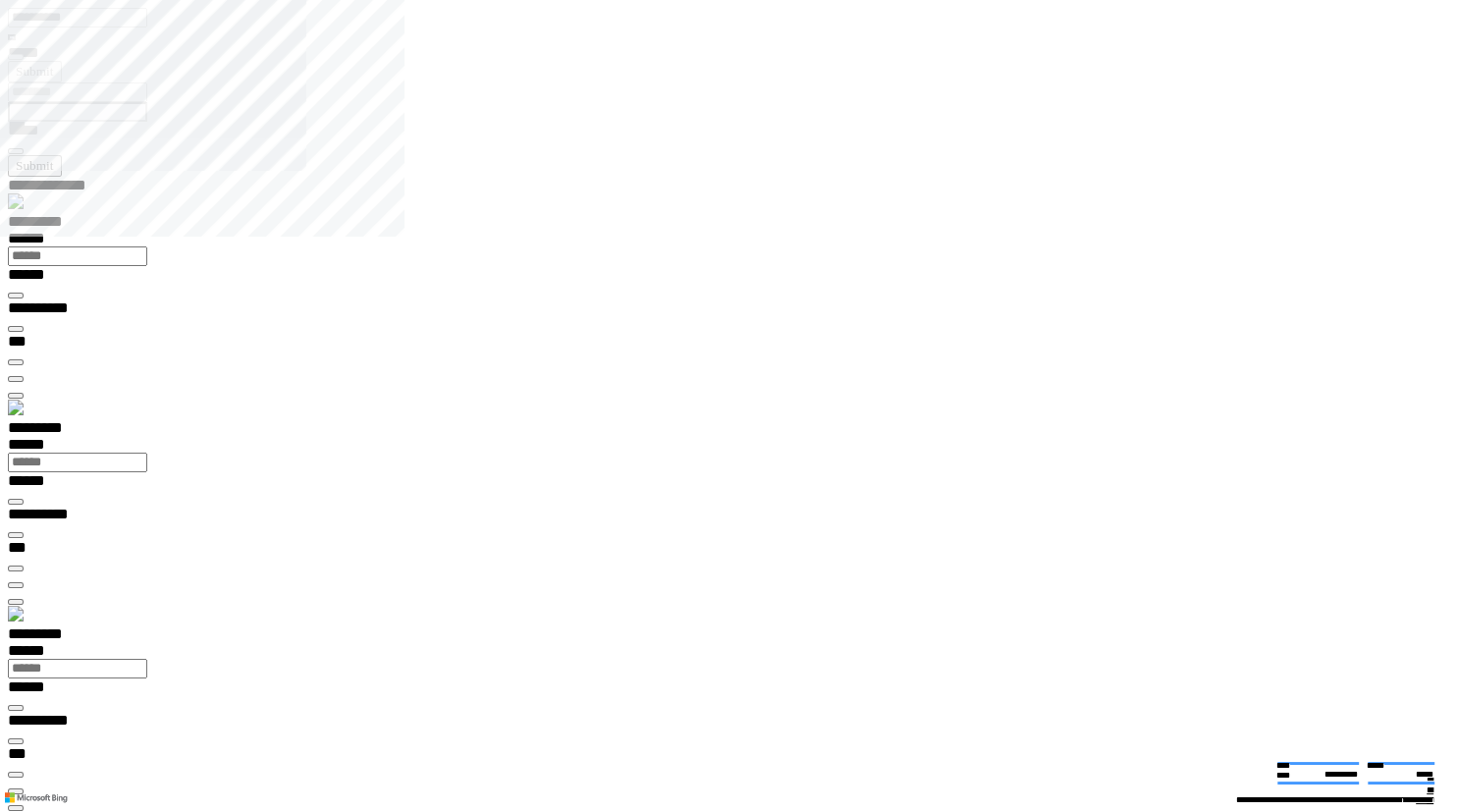 click on "**********" at bounding box center [38, 19708] 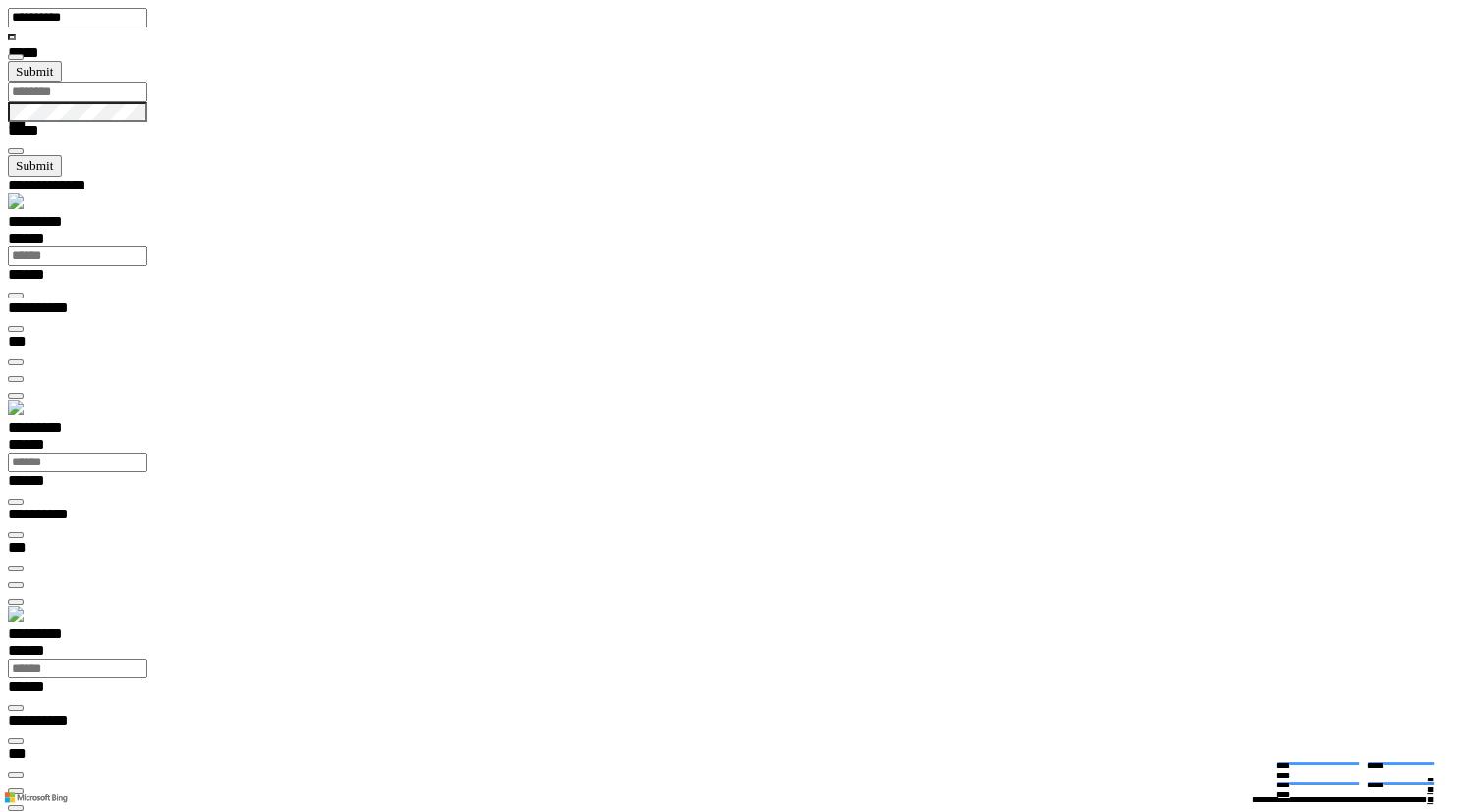 drag, startPoint x: 1316, startPoint y: 697, endPoint x: 1333, endPoint y: 613, distance: 85.70298 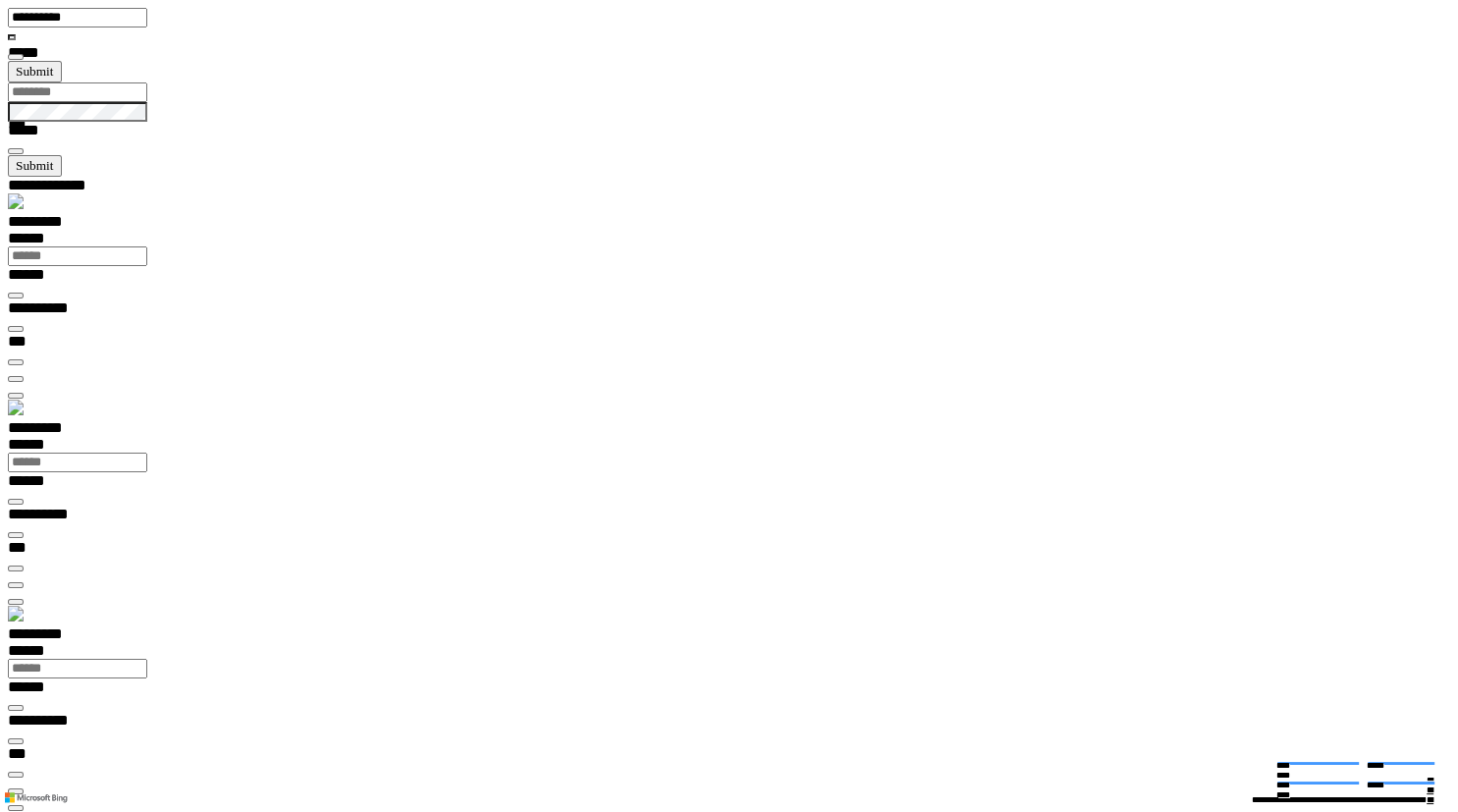 scroll, scrollTop: 200, scrollLeft: 0, axis: vertical 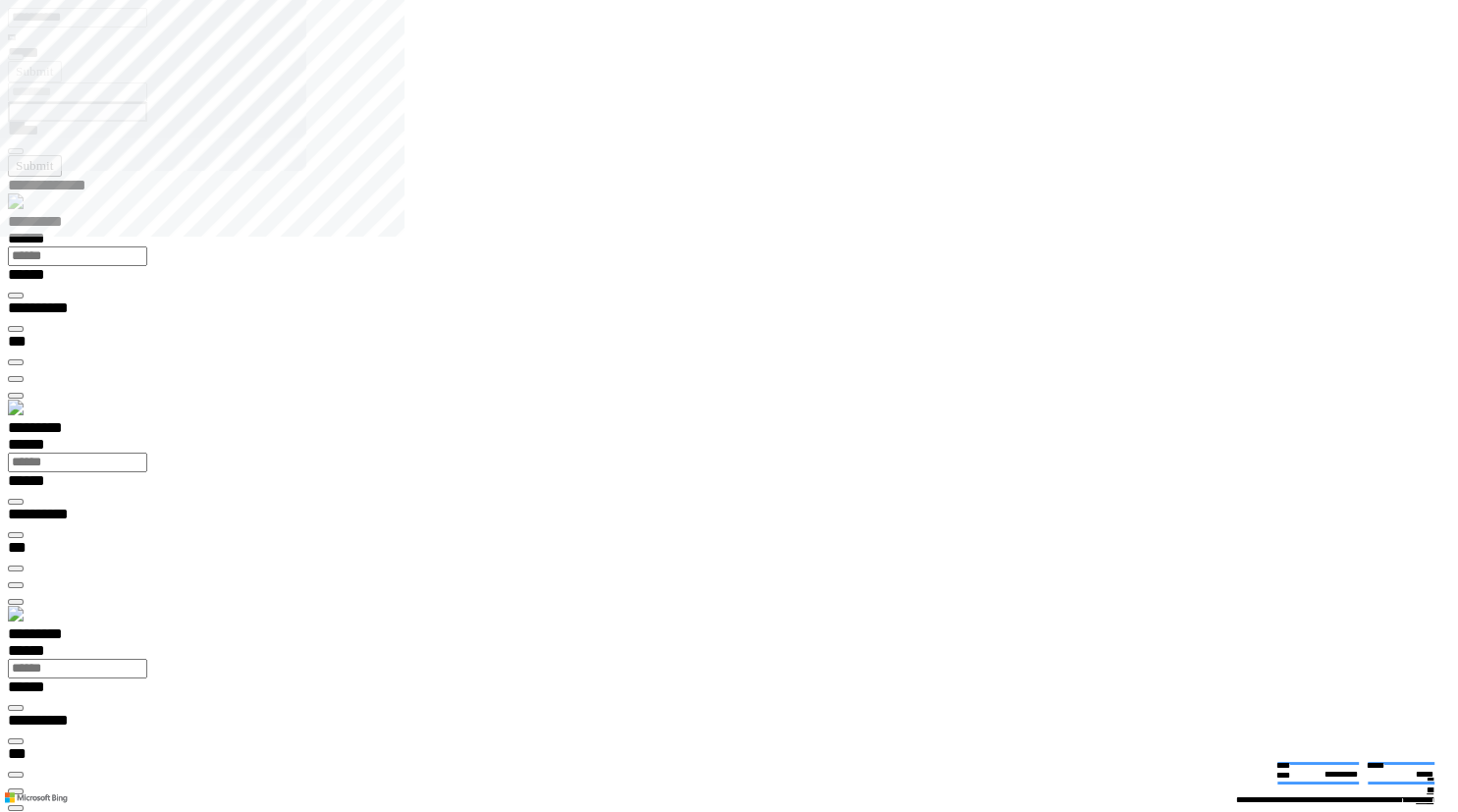 click on "**********" at bounding box center [69, 19708] 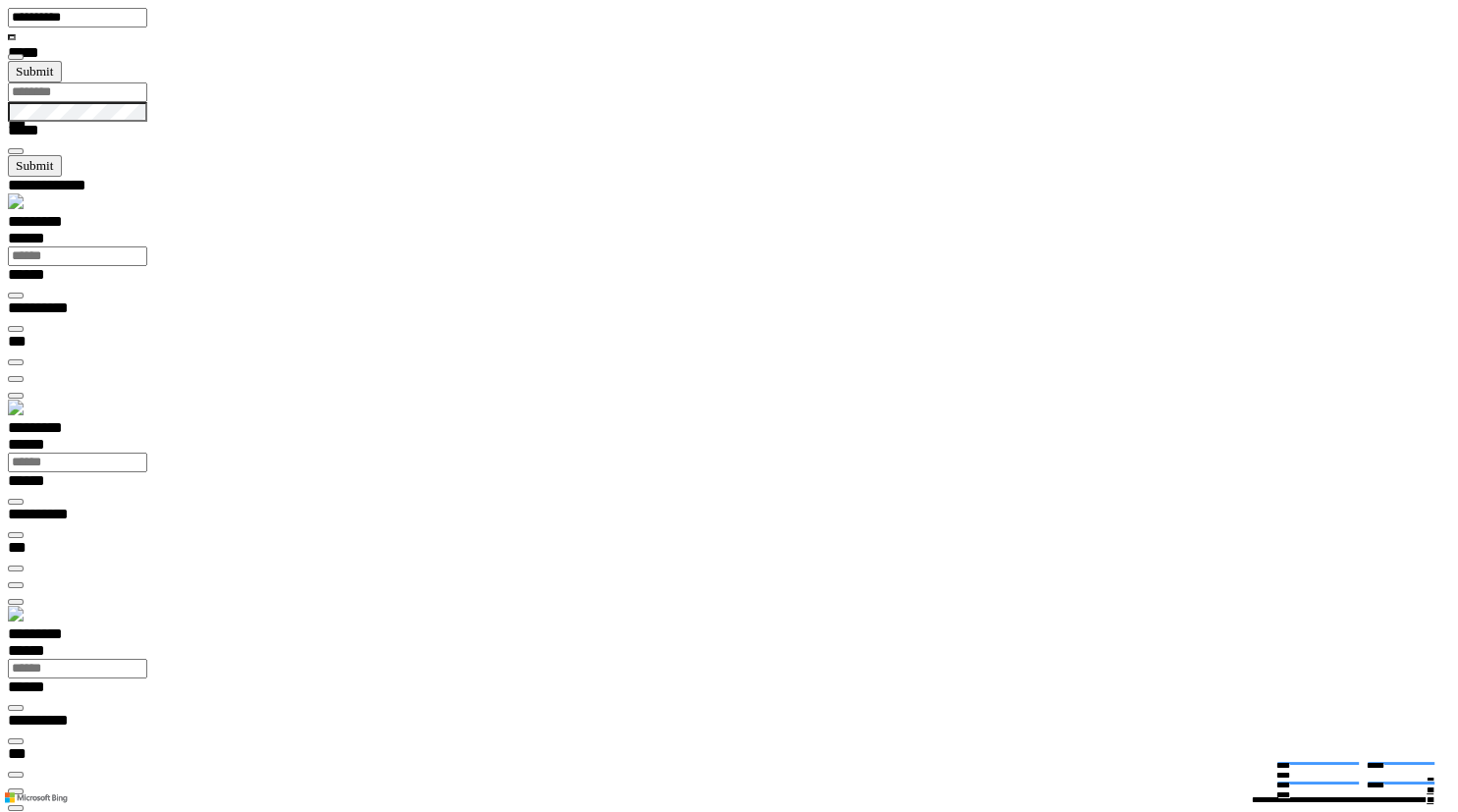 click at bounding box center (16, 14997) 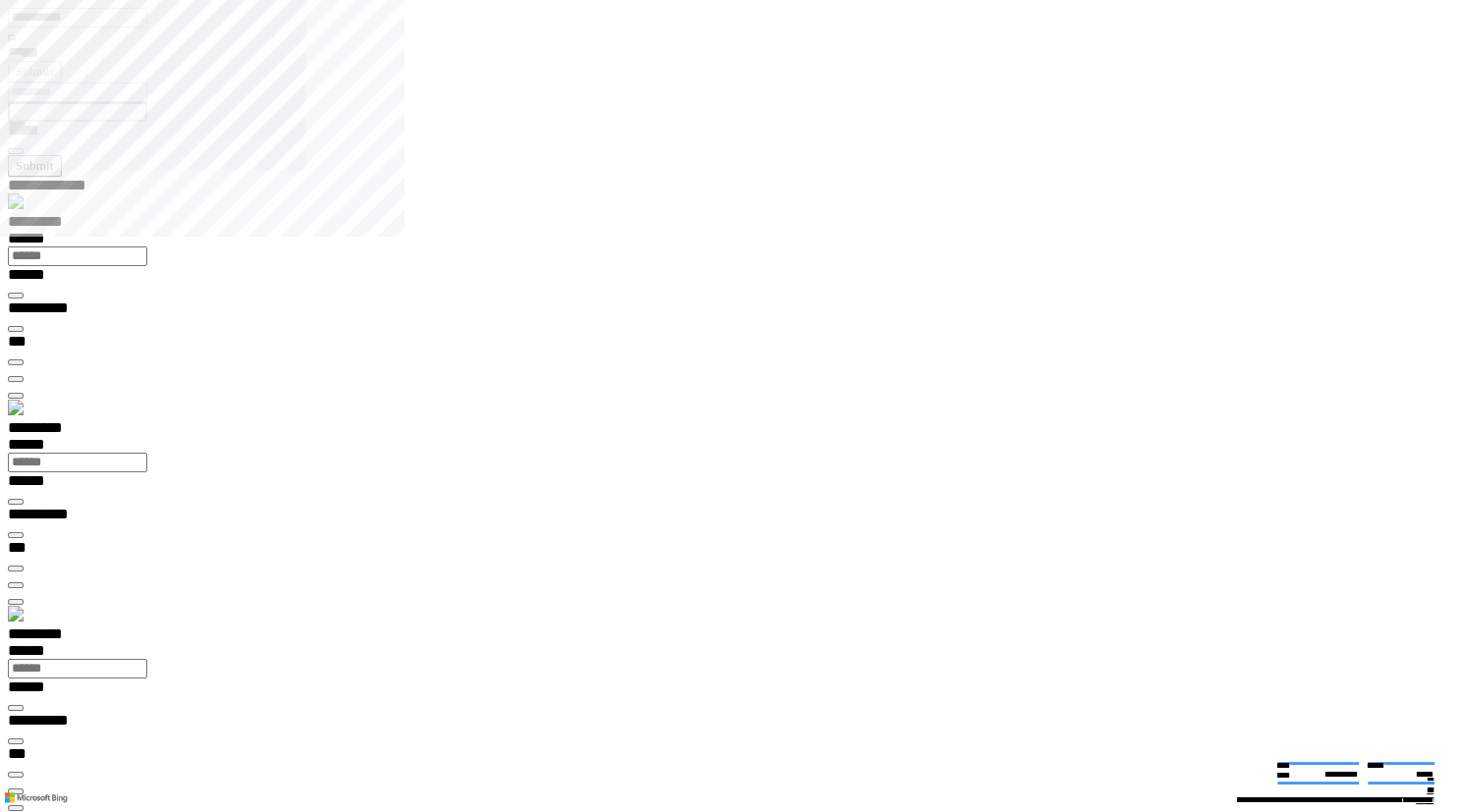 click at bounding box center (16, 14925) 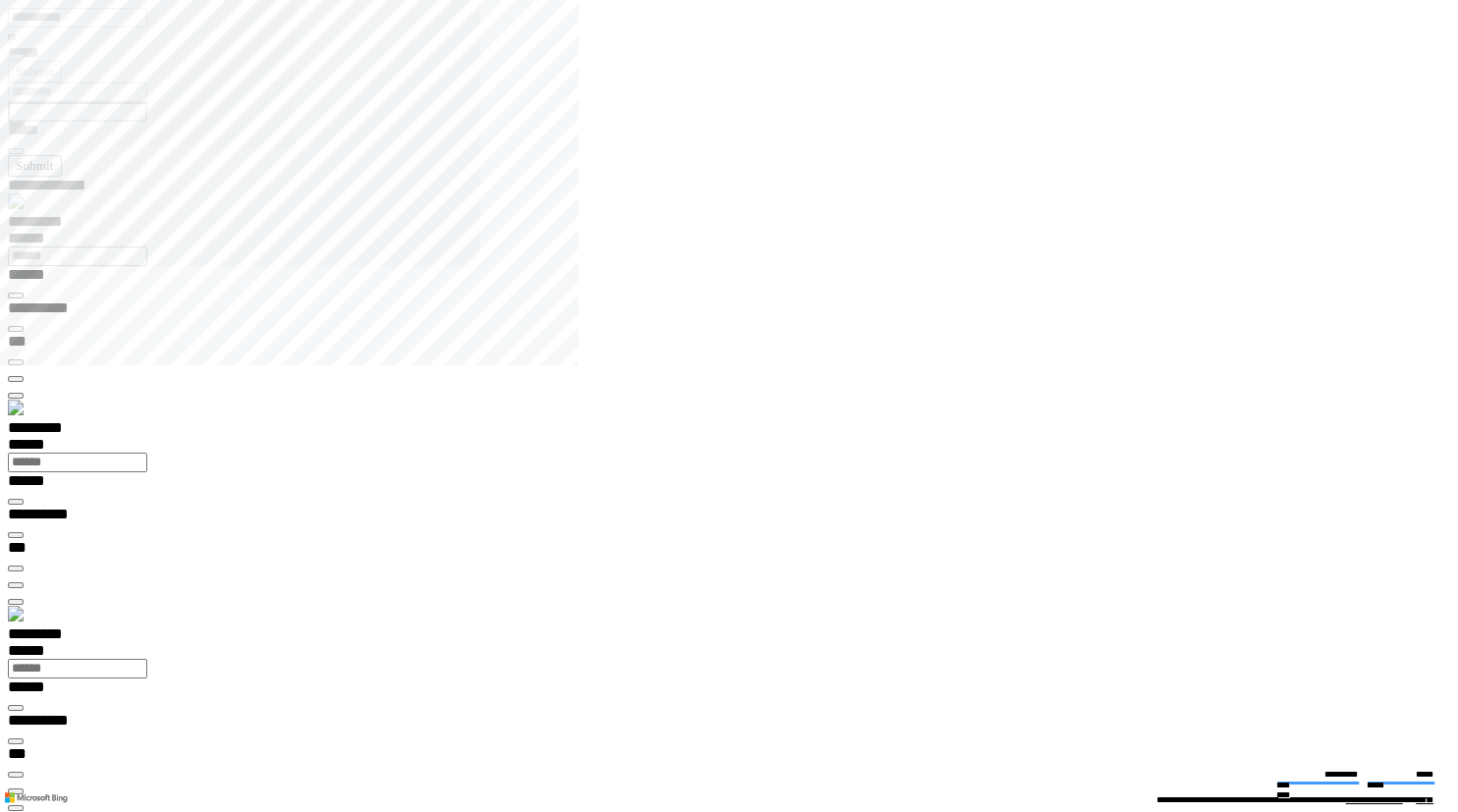 click on "**********" at bounding box center (69, 14105) 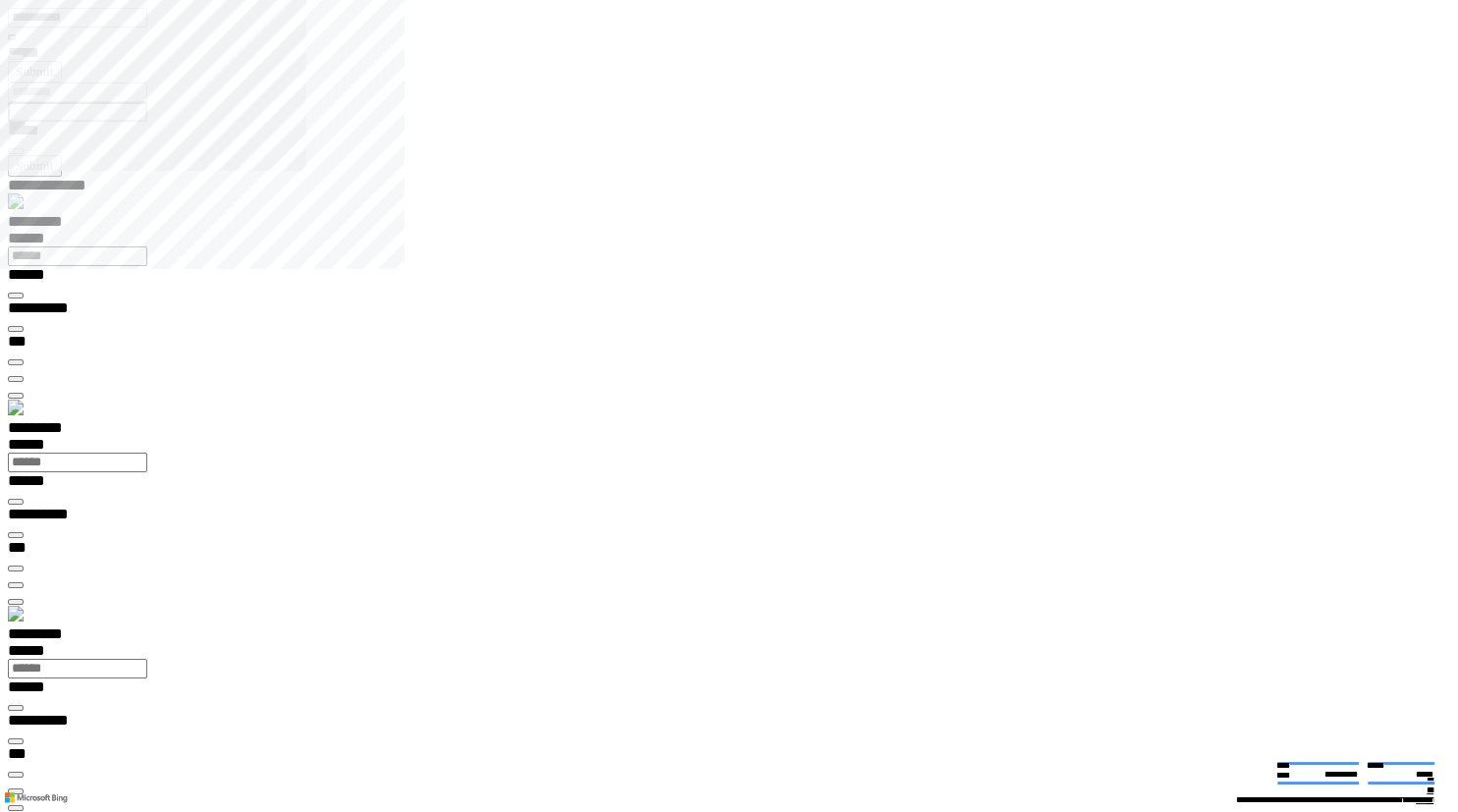 type on "**********" 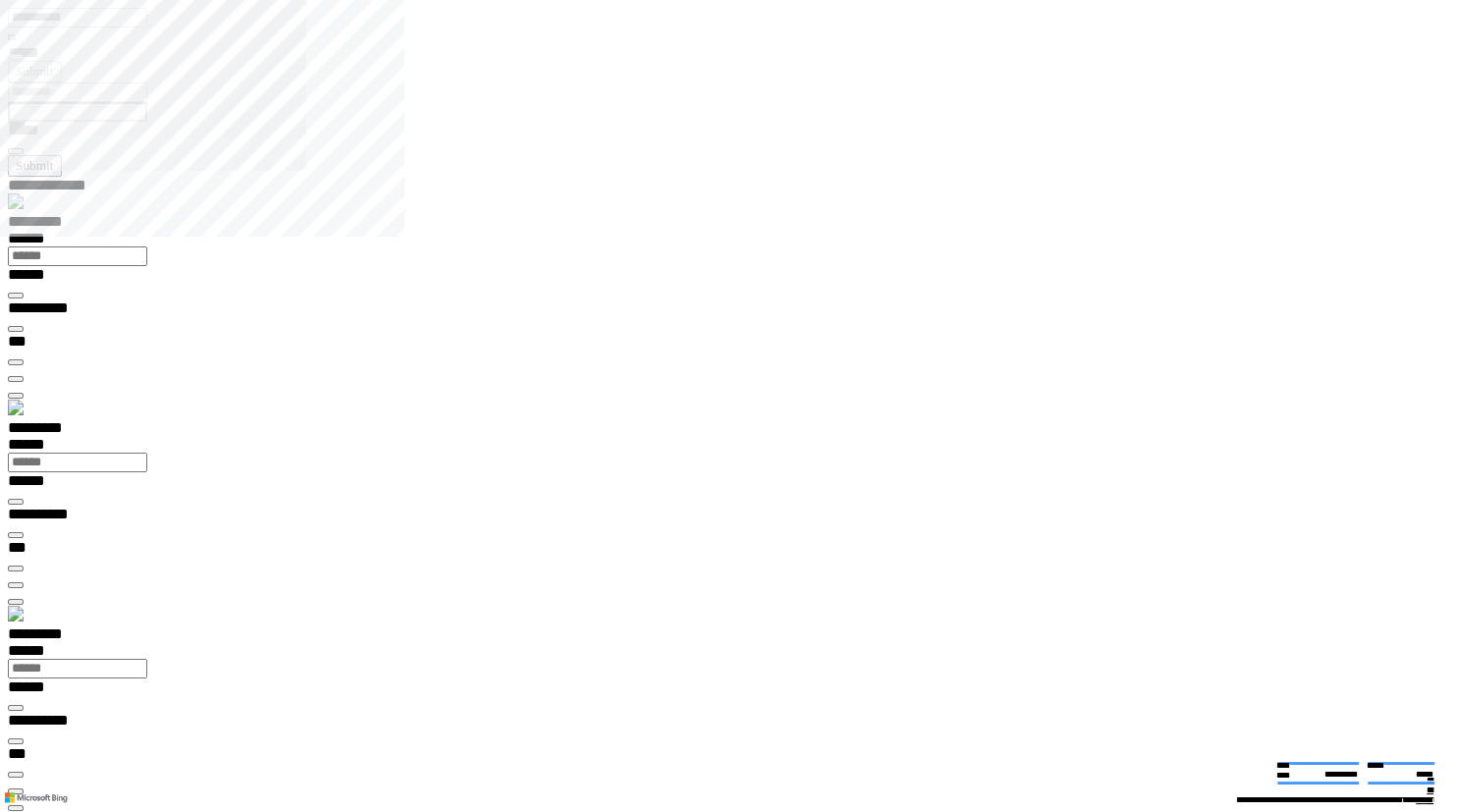 click on "**********" at bounding box center [38, 19708] 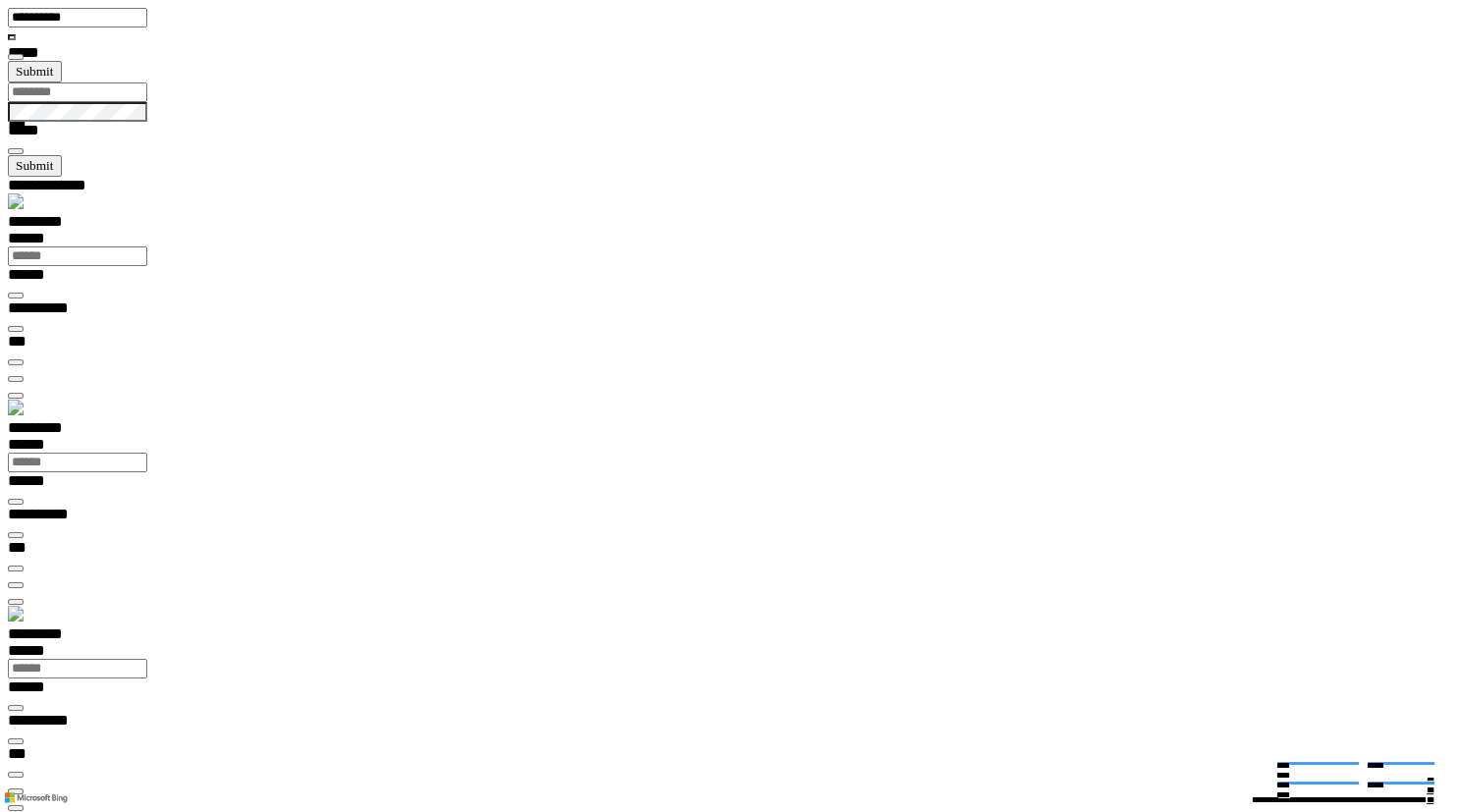 drag, startPoint x: 968, startPoint y: 478, endPoint x: 933, endPoint y: 475, distance: 35.128336 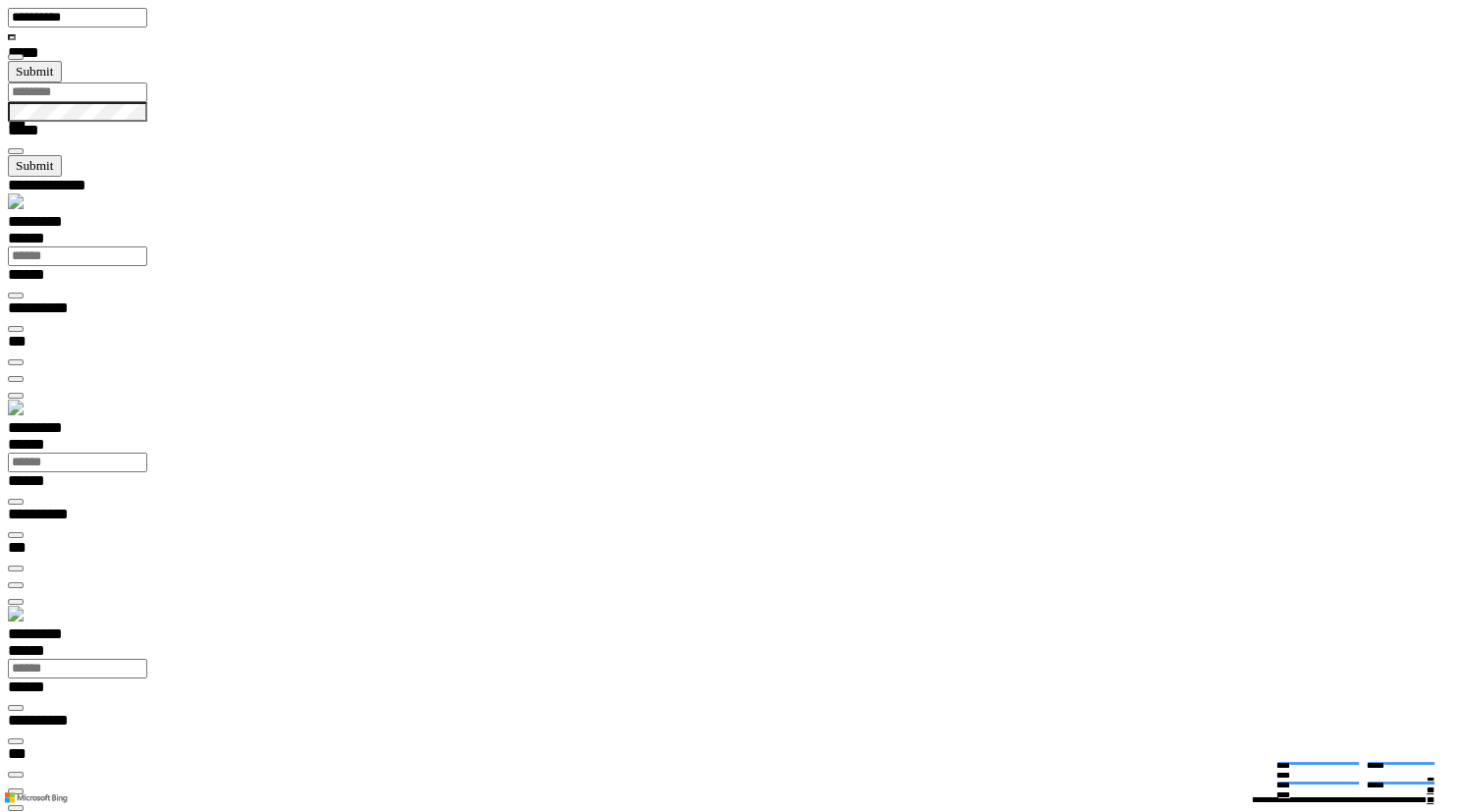 click on "**********" at bounding box center (736, 23043) 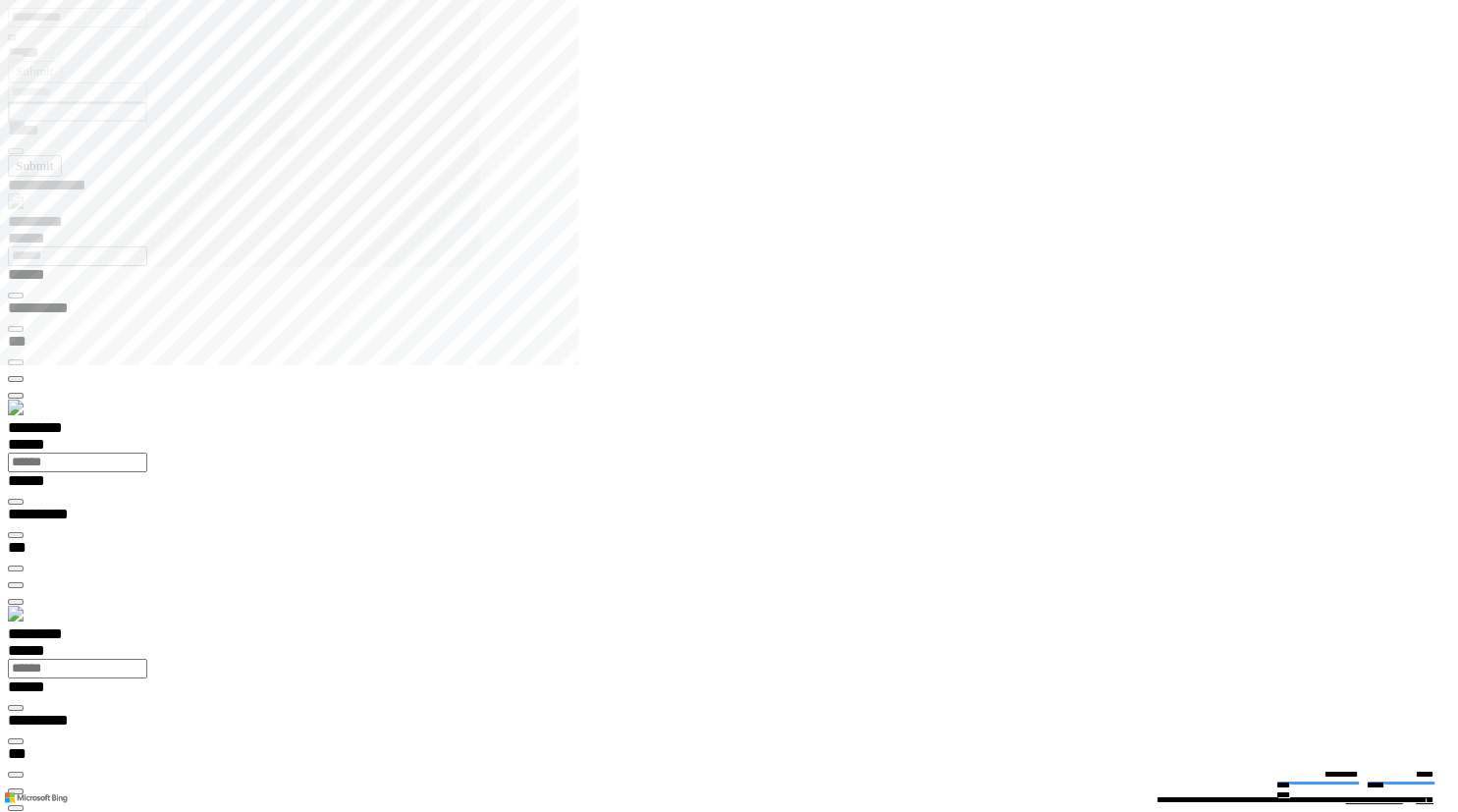click on "**********" at bounding box center [69, 14105] 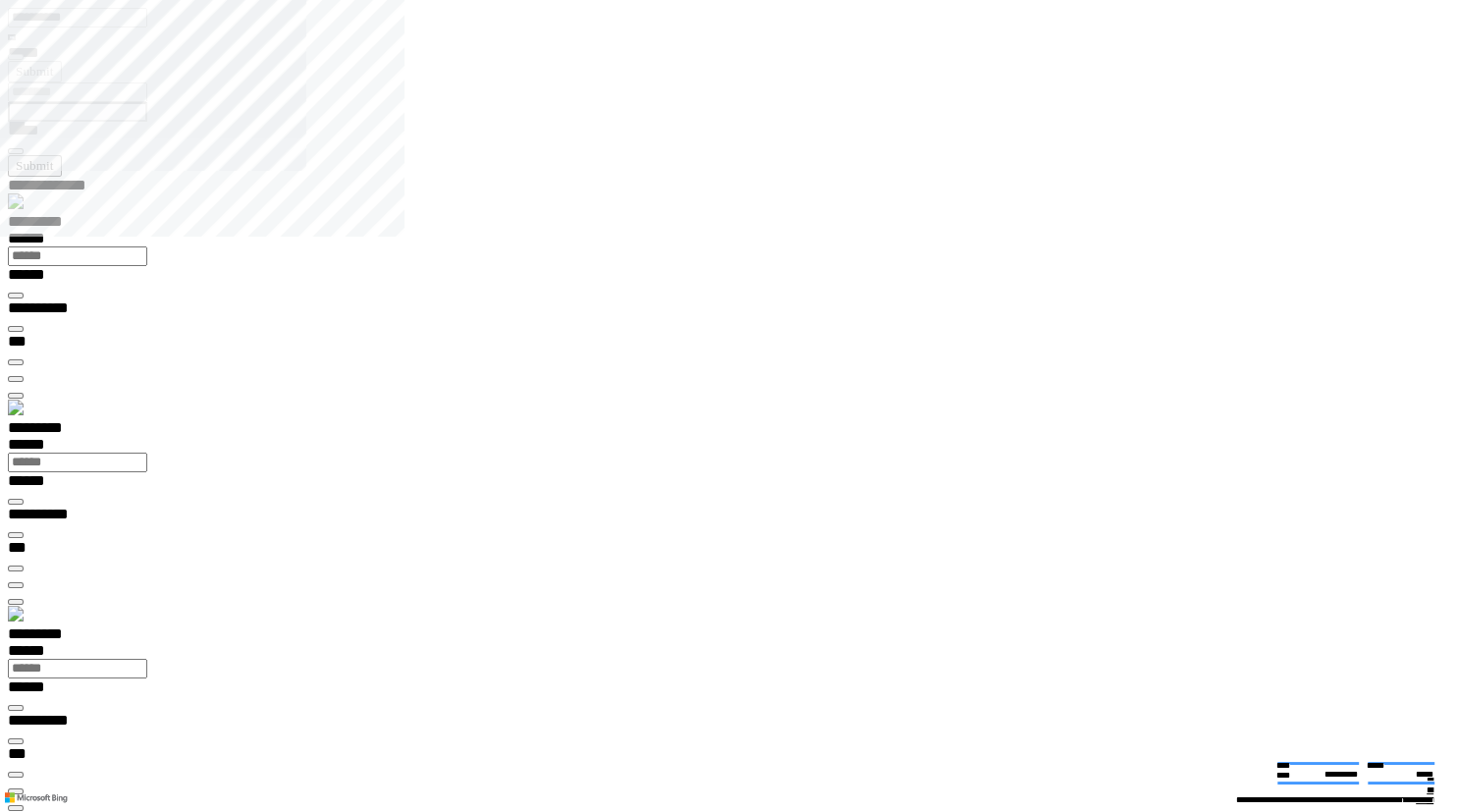 click on "**********" at bounding box center (69, 19729) 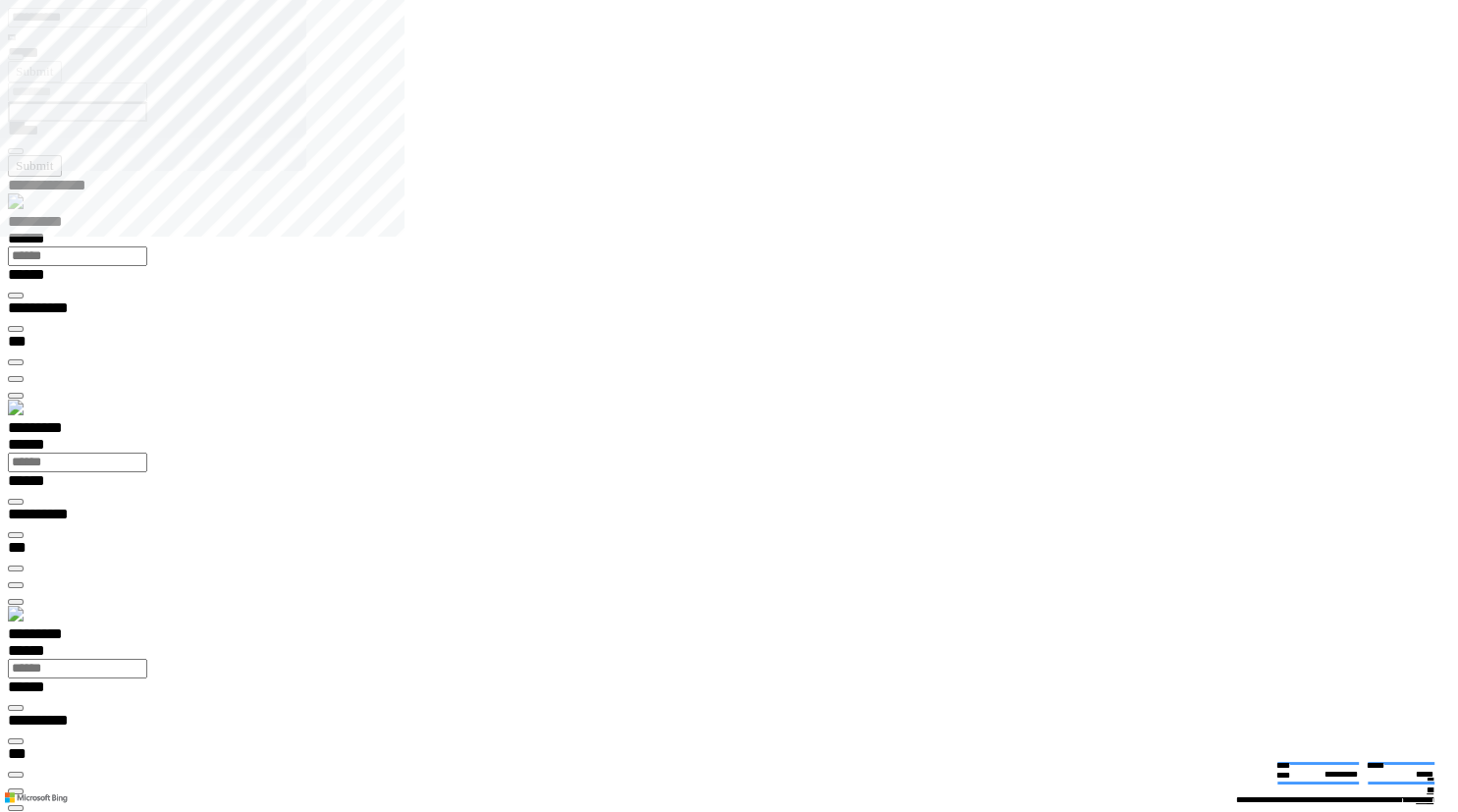 click on "**********" at bounding box center (137, 19708) 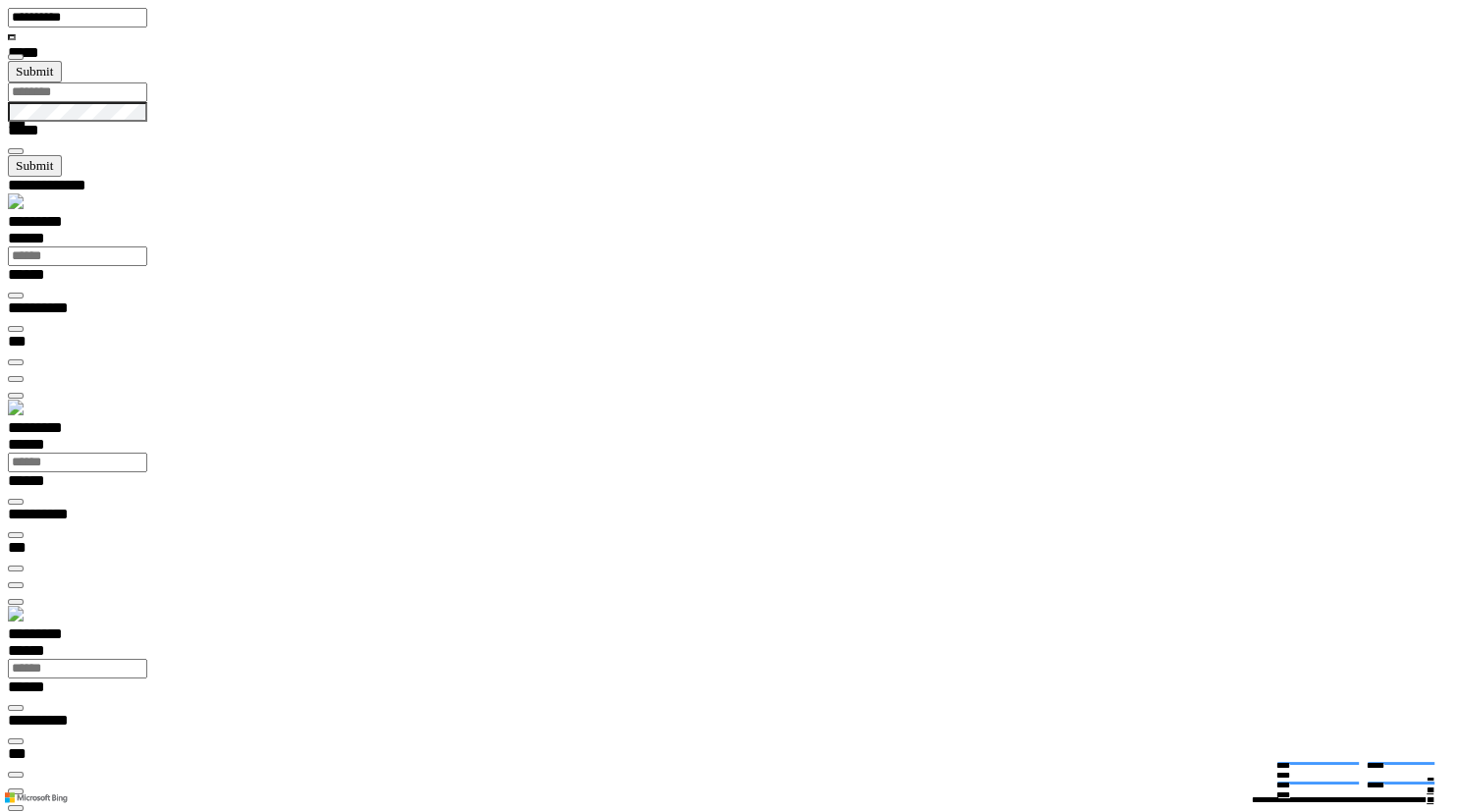 click at bounding box center (16, 14997) 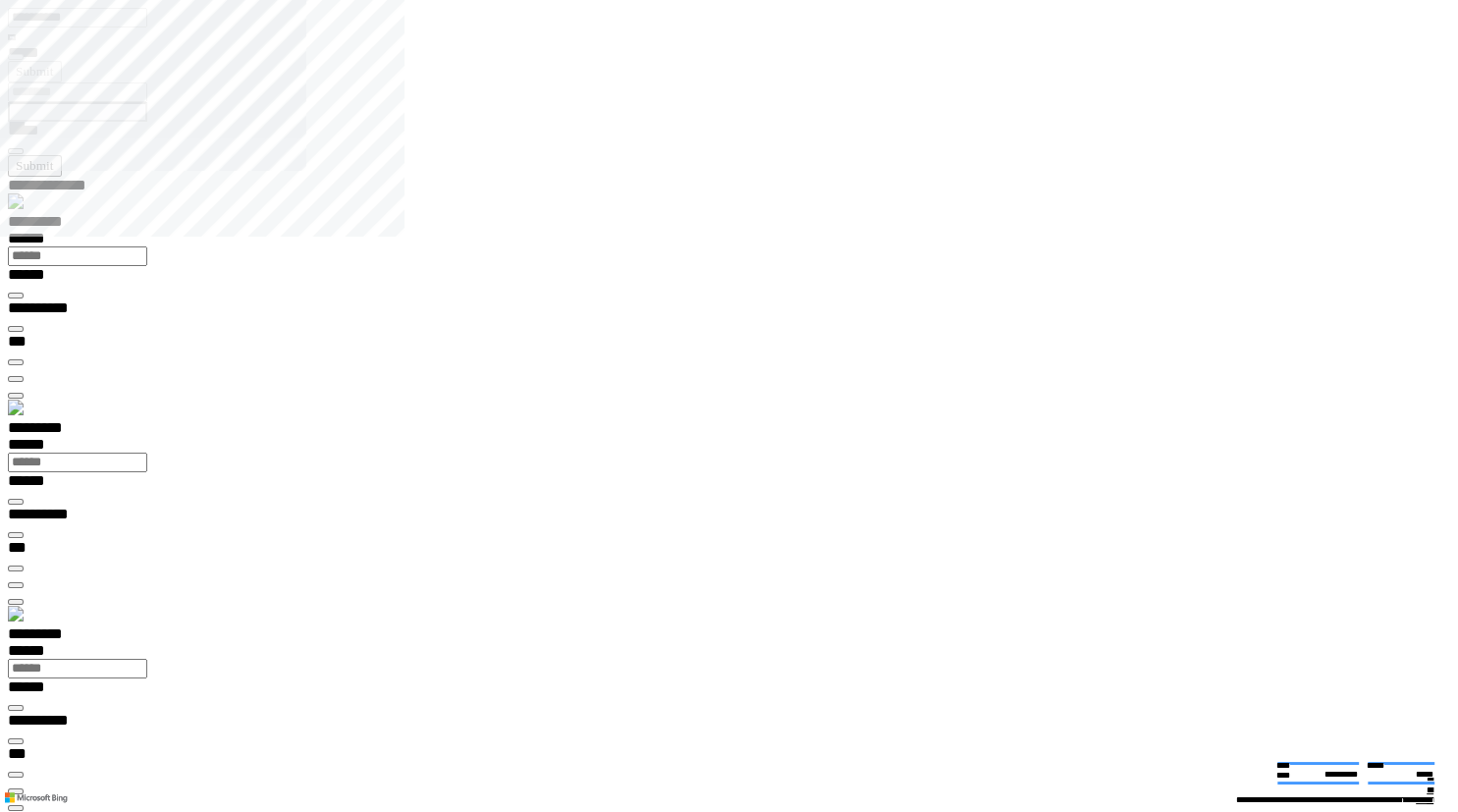 click at bounding box center (16, 14925) 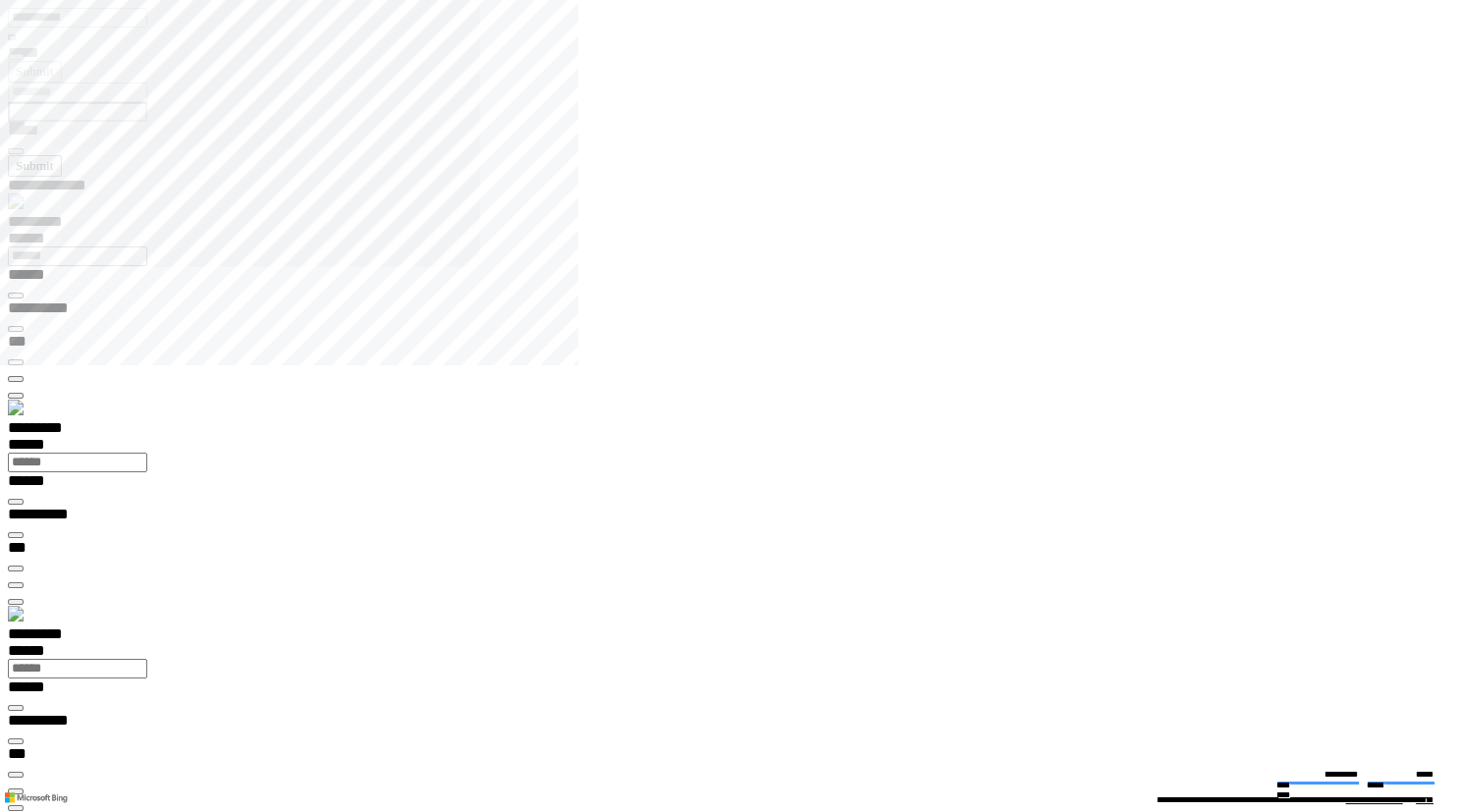 click on "**********" at bounding box center (69, 14376) 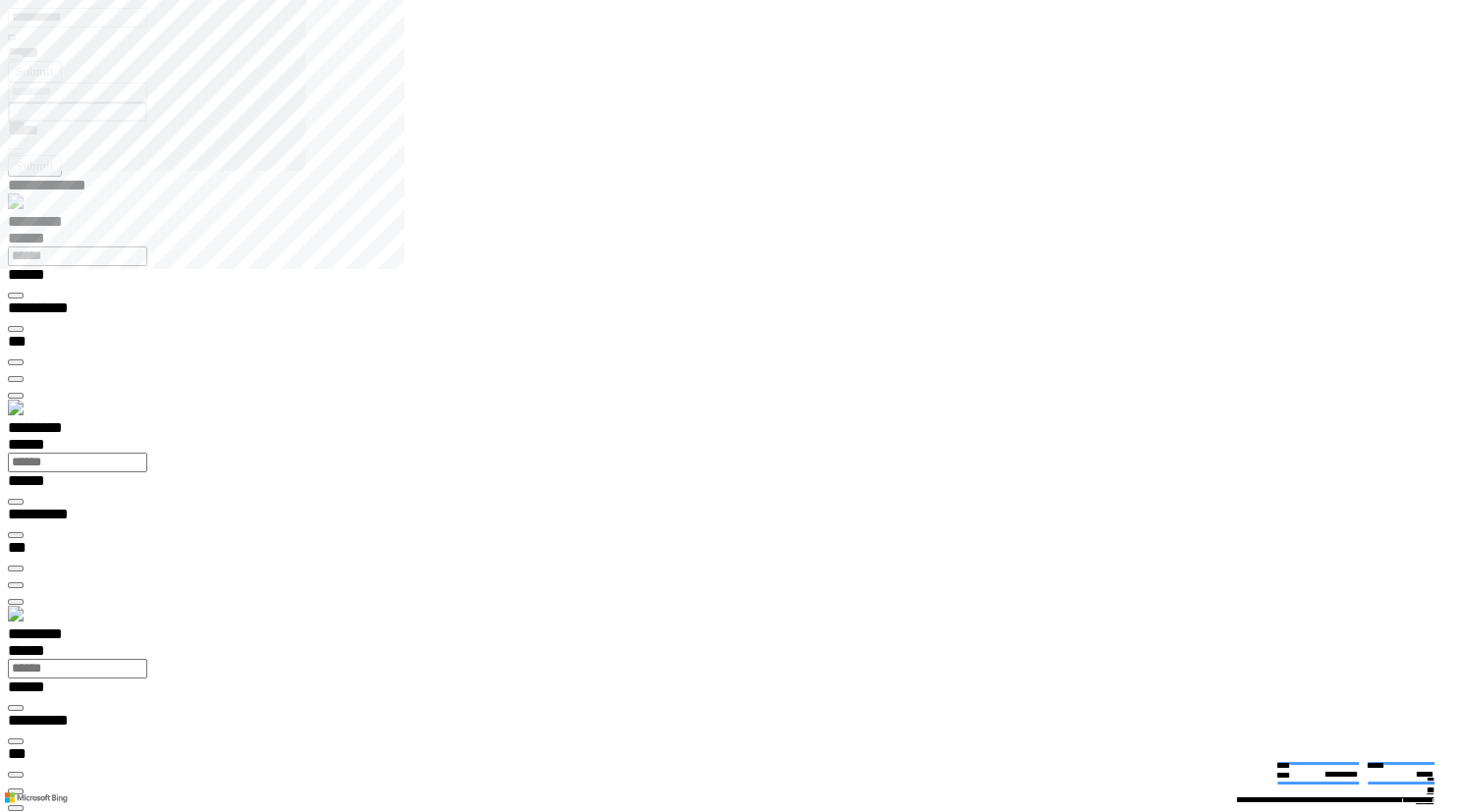 click on "**********" at bounding box center (530, 17387) 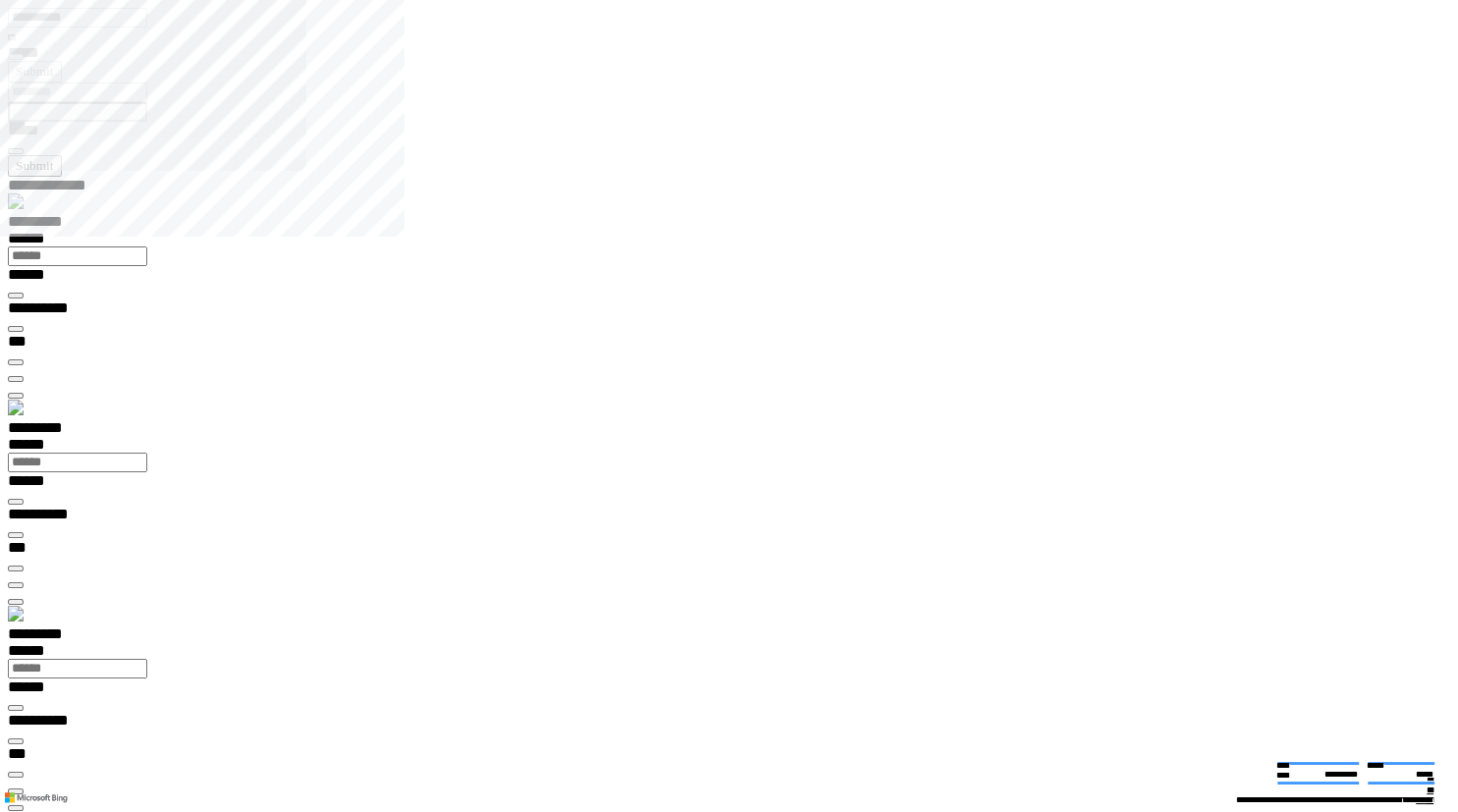 type on "**********" 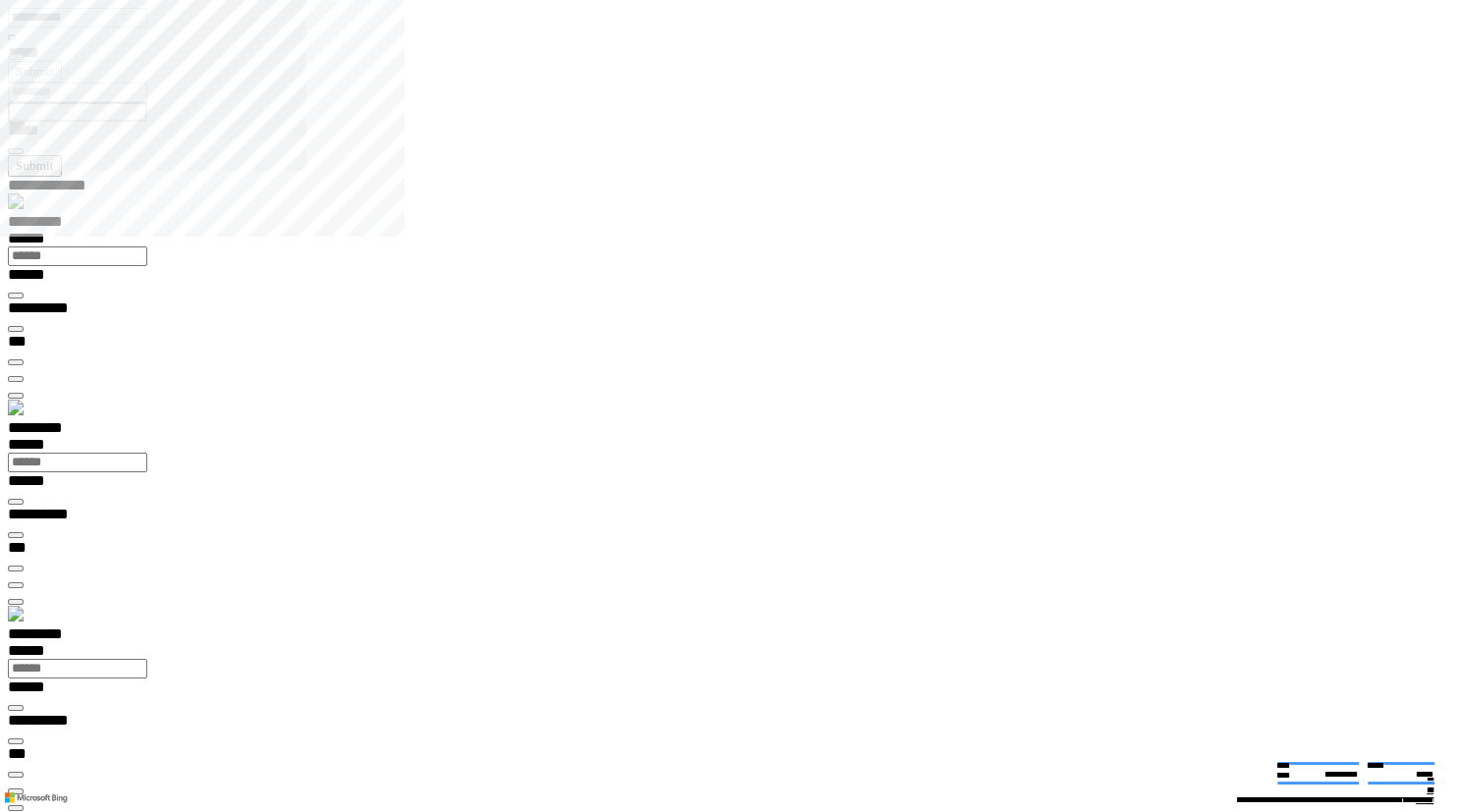 drag, startPoint x: 1353, startPoint y: 274, endPoint x: 1338, endPoint y: 435, distance: 161.69725 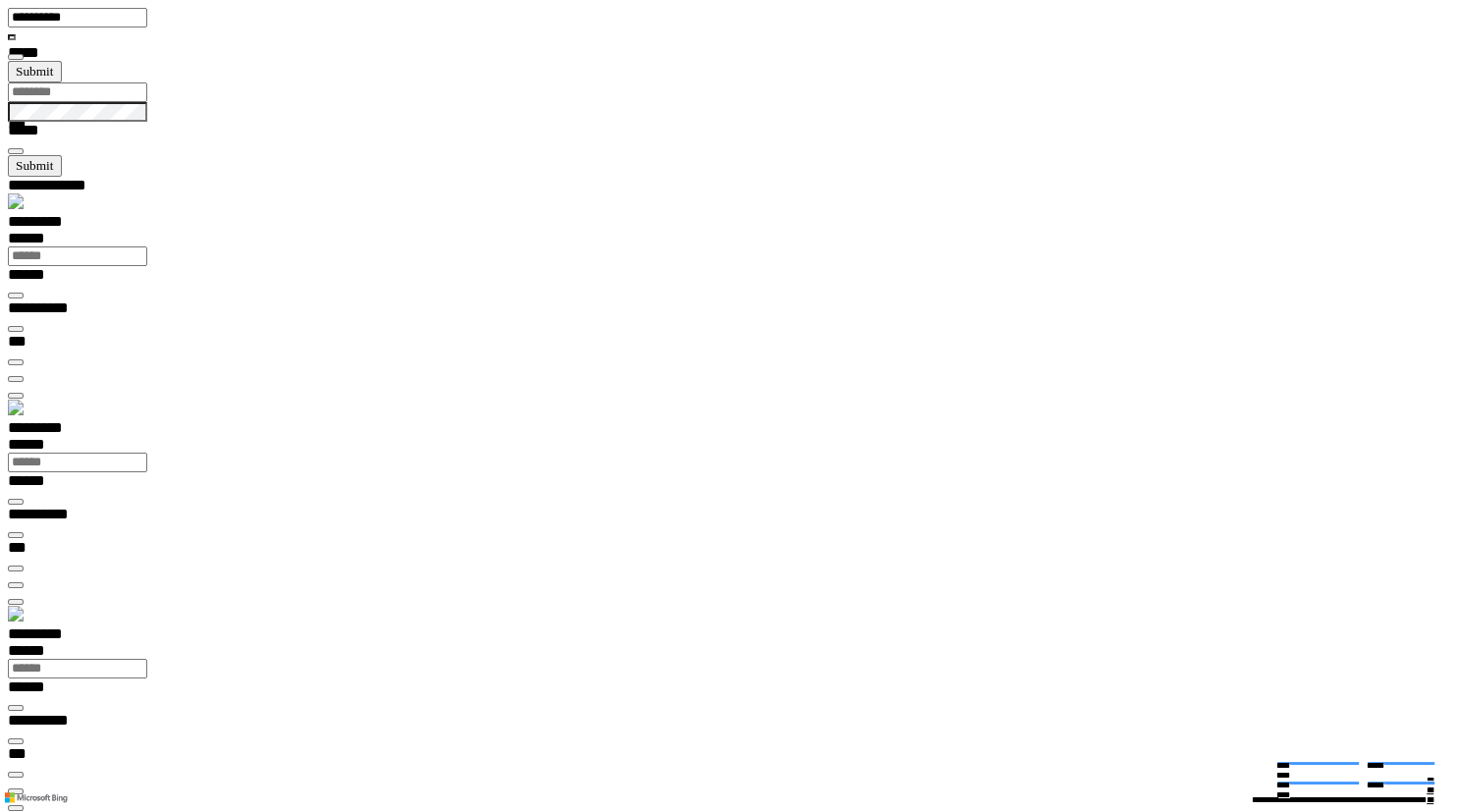 click at bounding box center (16, 14997) 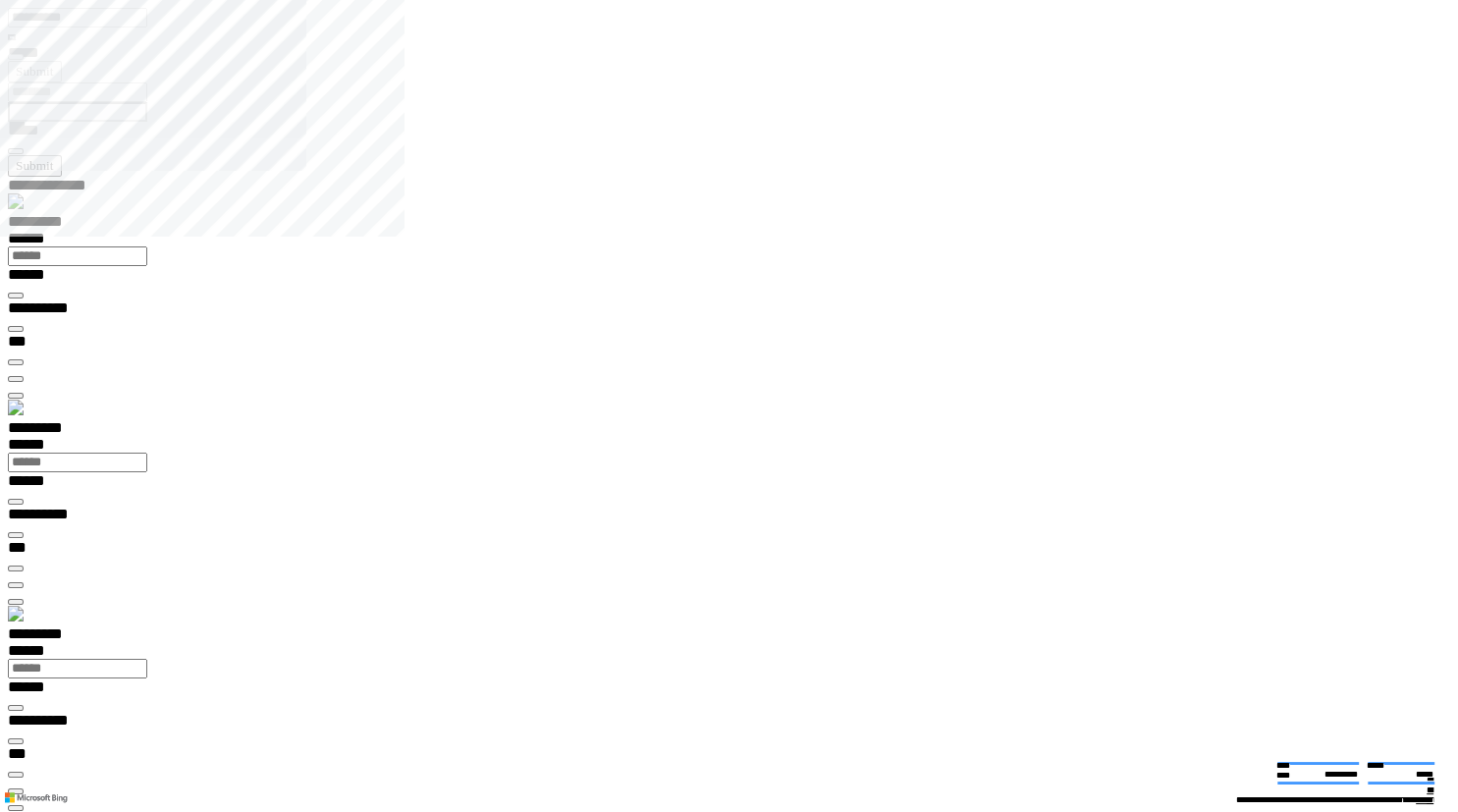 click at bounding box center (16, 14925) 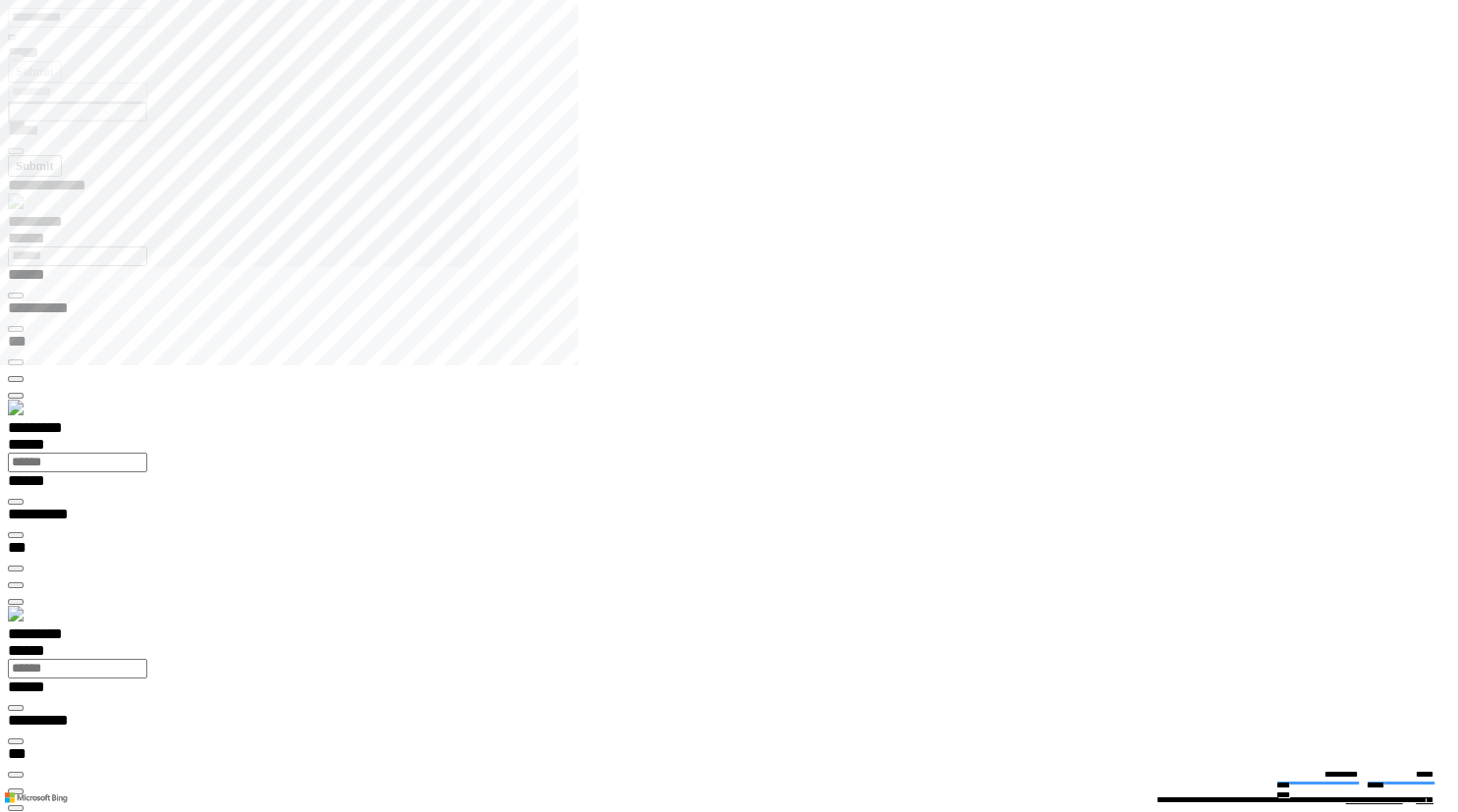 click on "**********" at bounding box center (442, 14376) 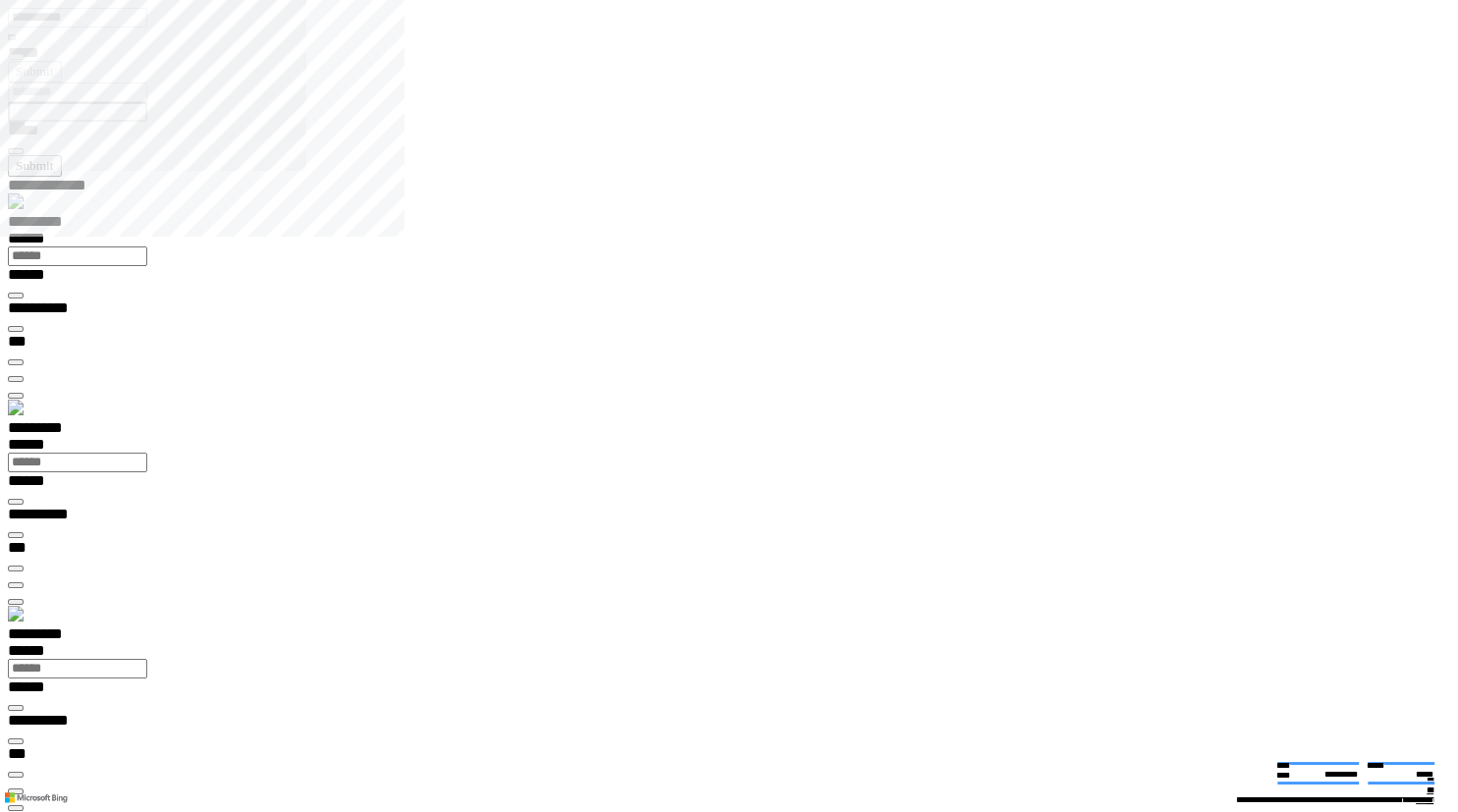 click on "**********" at bounding box center [255, 23873] 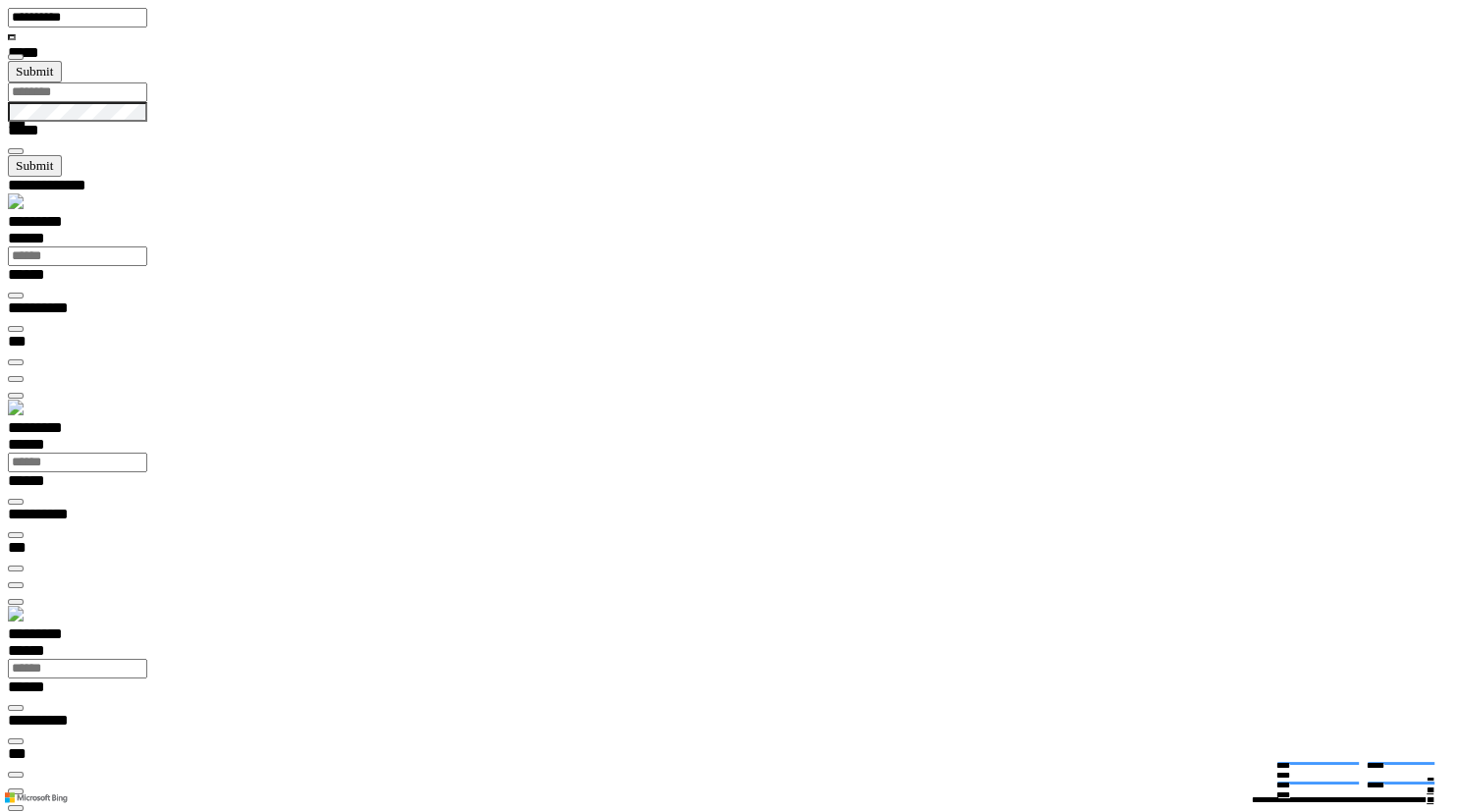 drag, startPoint x: 717, startPoint y: 297, endPoint x: 714, endPoint y: 531, distance: 234.01923 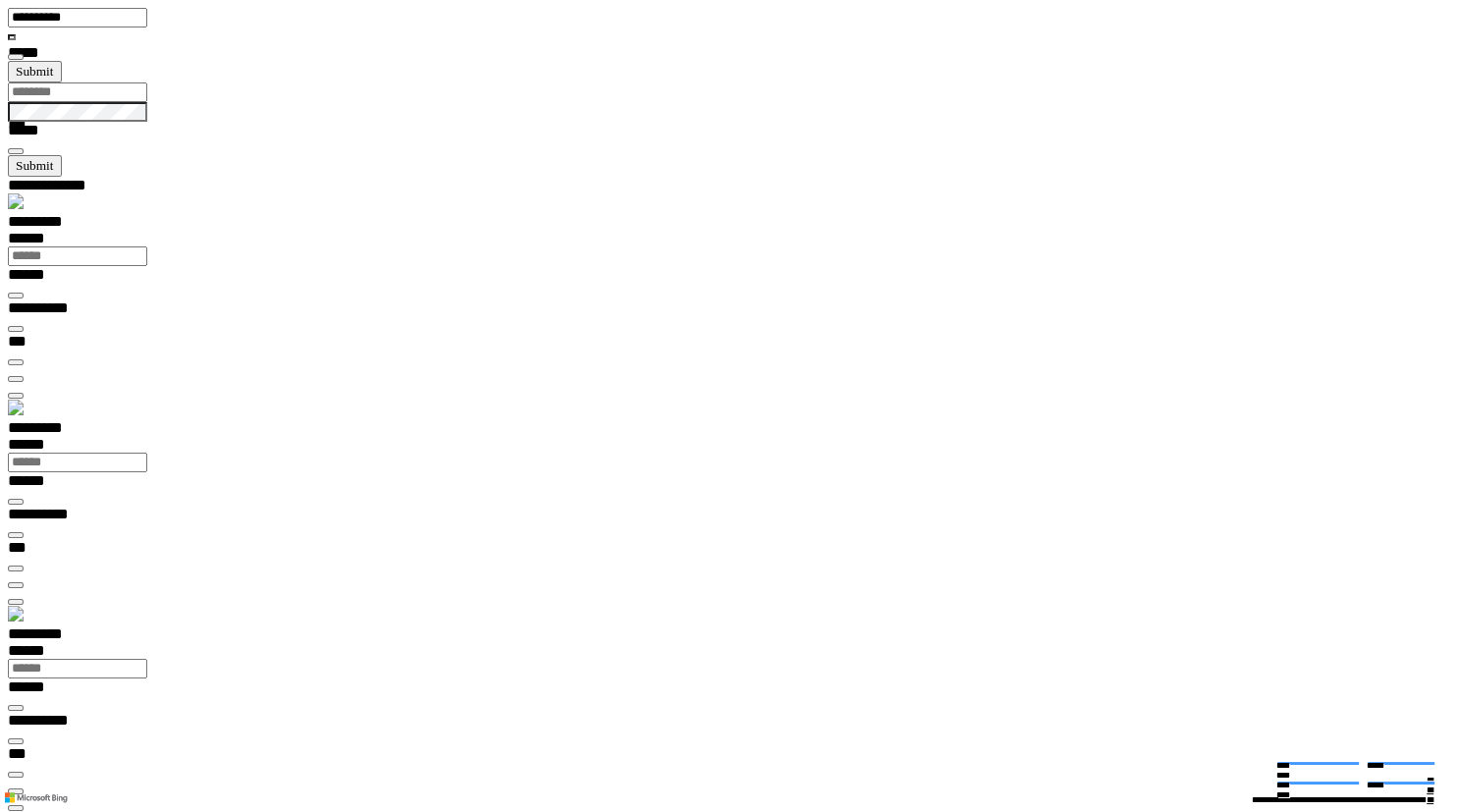 scroll, scrollTop: 269, scrollLeft: 0, axis: vertical 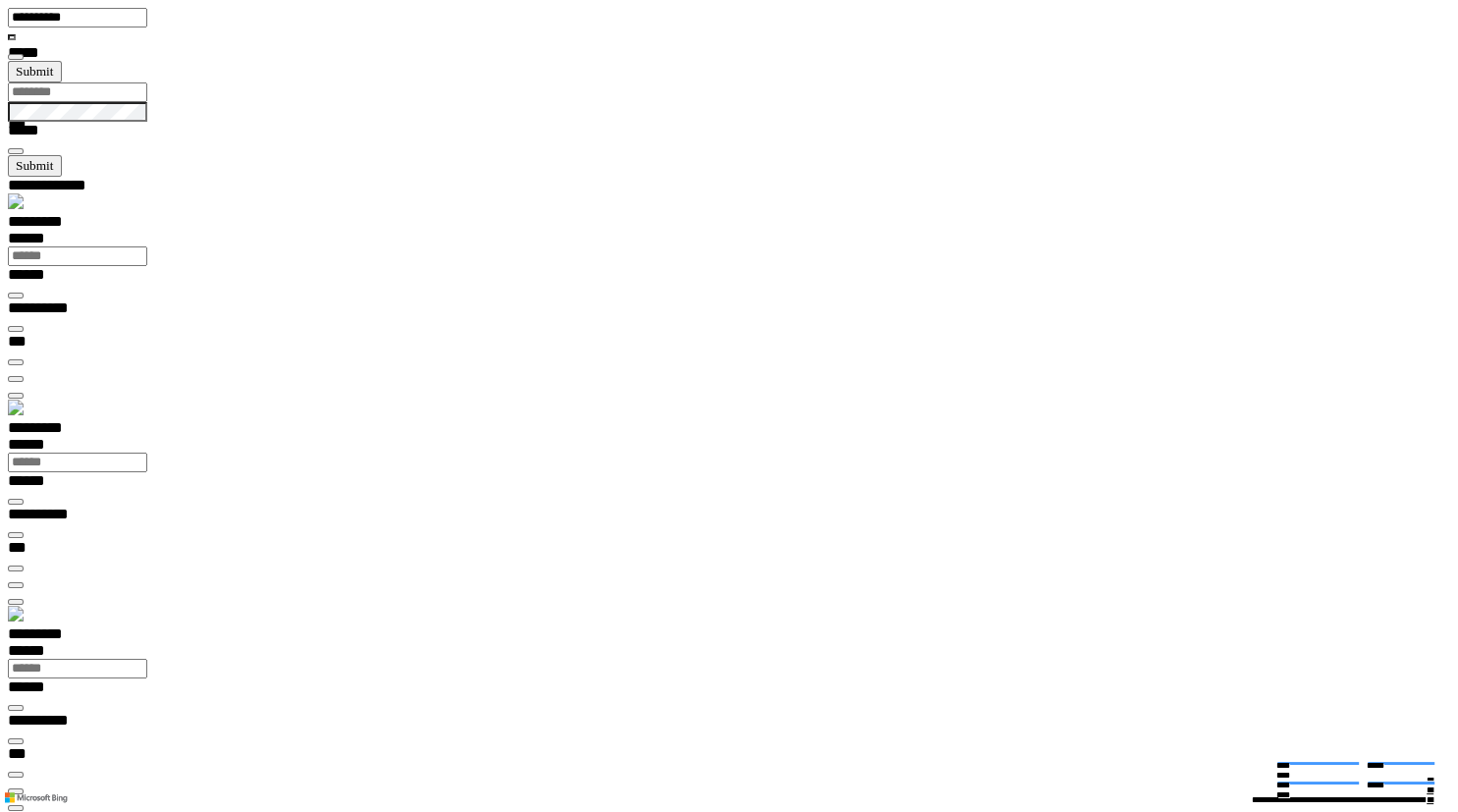 drag, startPoint x: 718, startPoint y: 512, endPoint x: 729, endPoint y: 442, distance: 70.85901 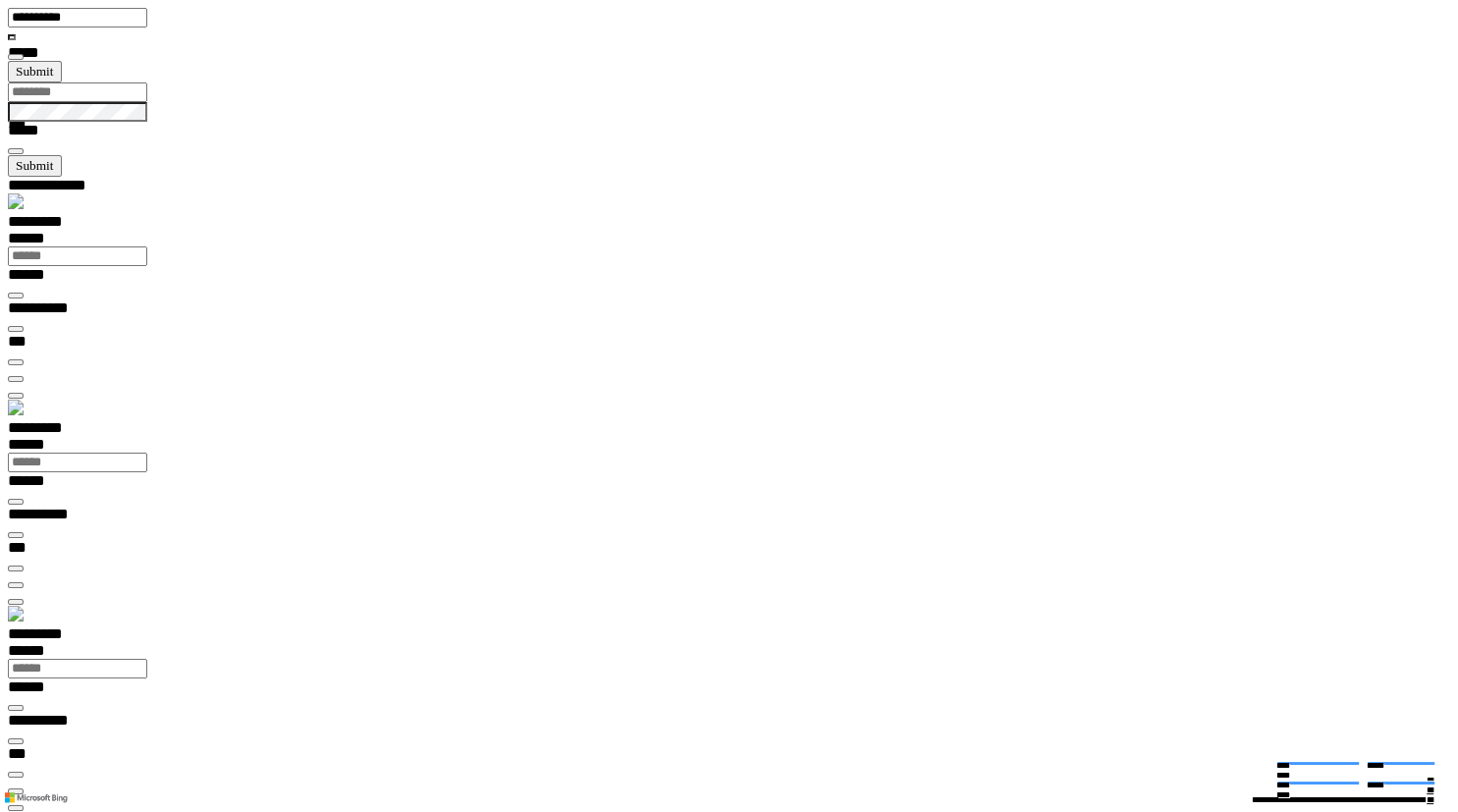 click on "**********" at bounding box center (736, 23483) 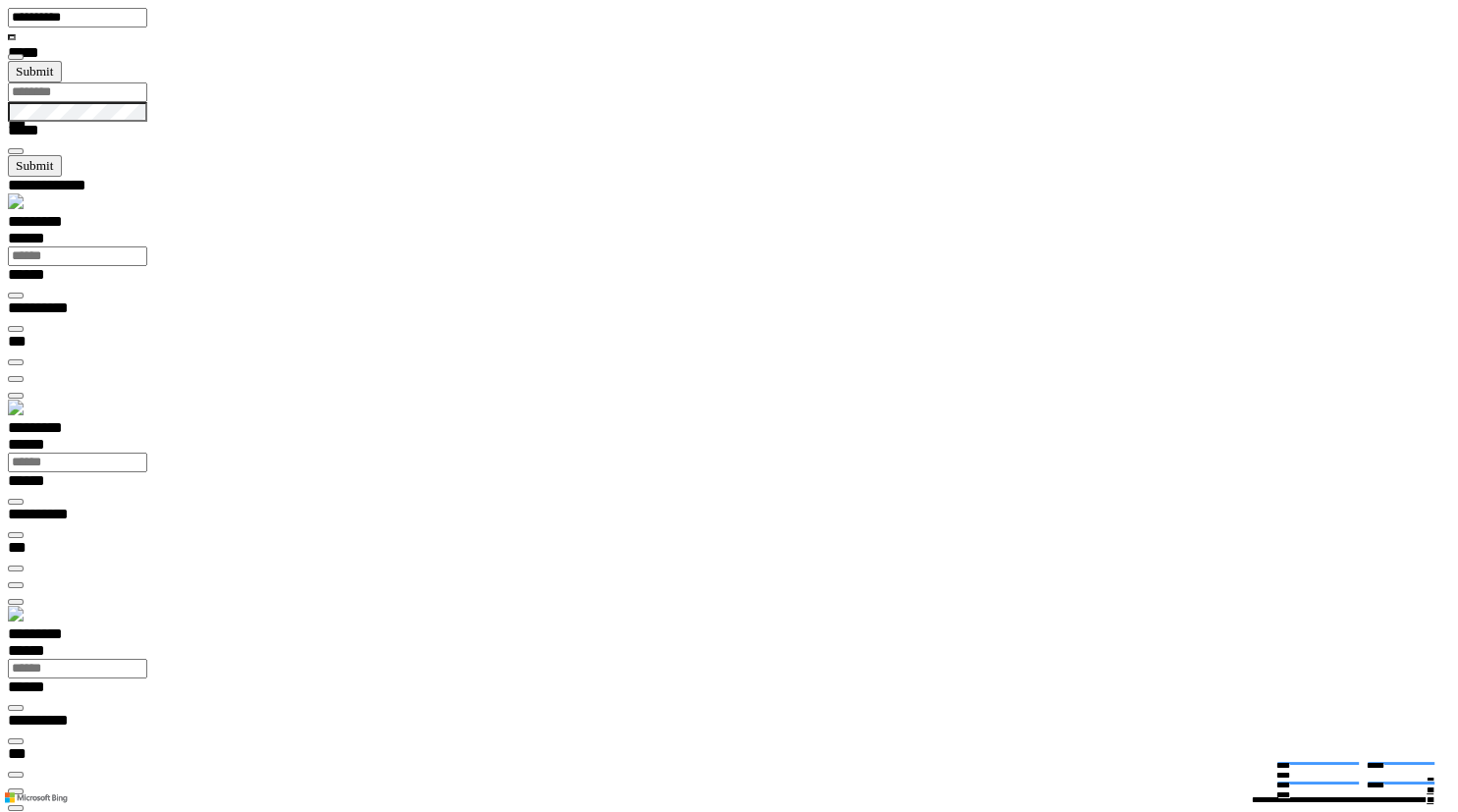 scroll, scrollTop: 10, scrollLeft: 0, axis: vertical 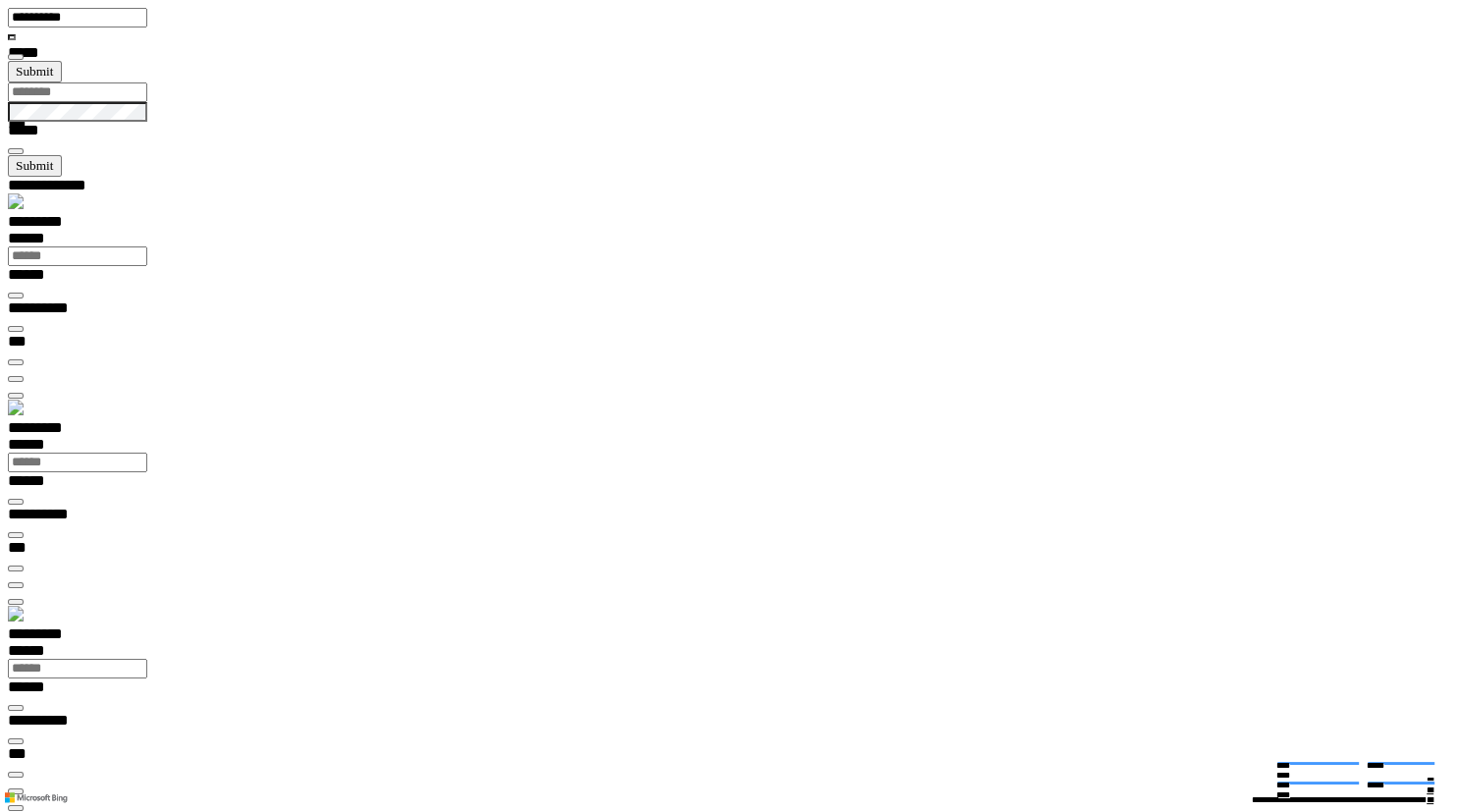 click at bounding box center [16, 14997] 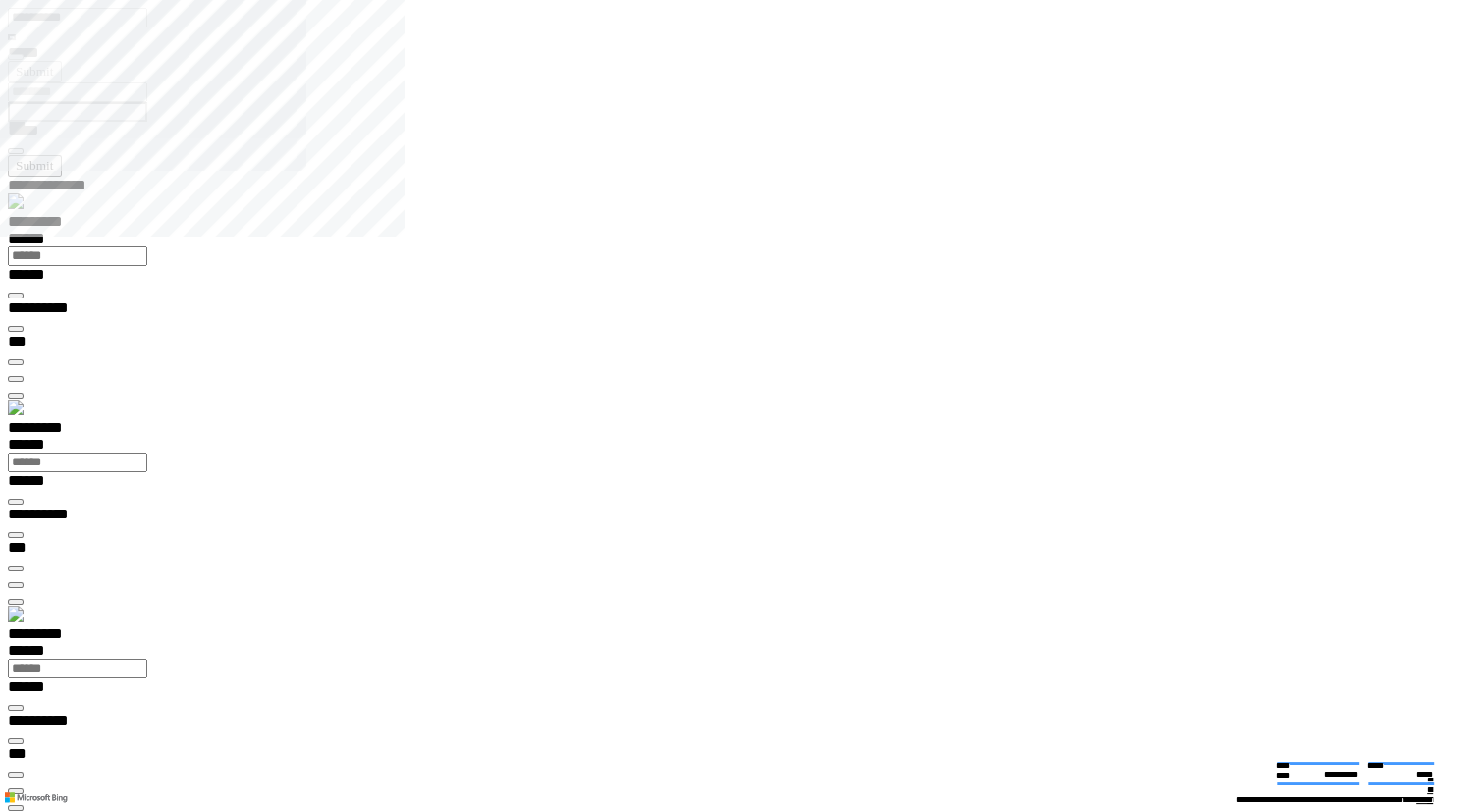 click on "**********" at bounding box center [38, 19708] 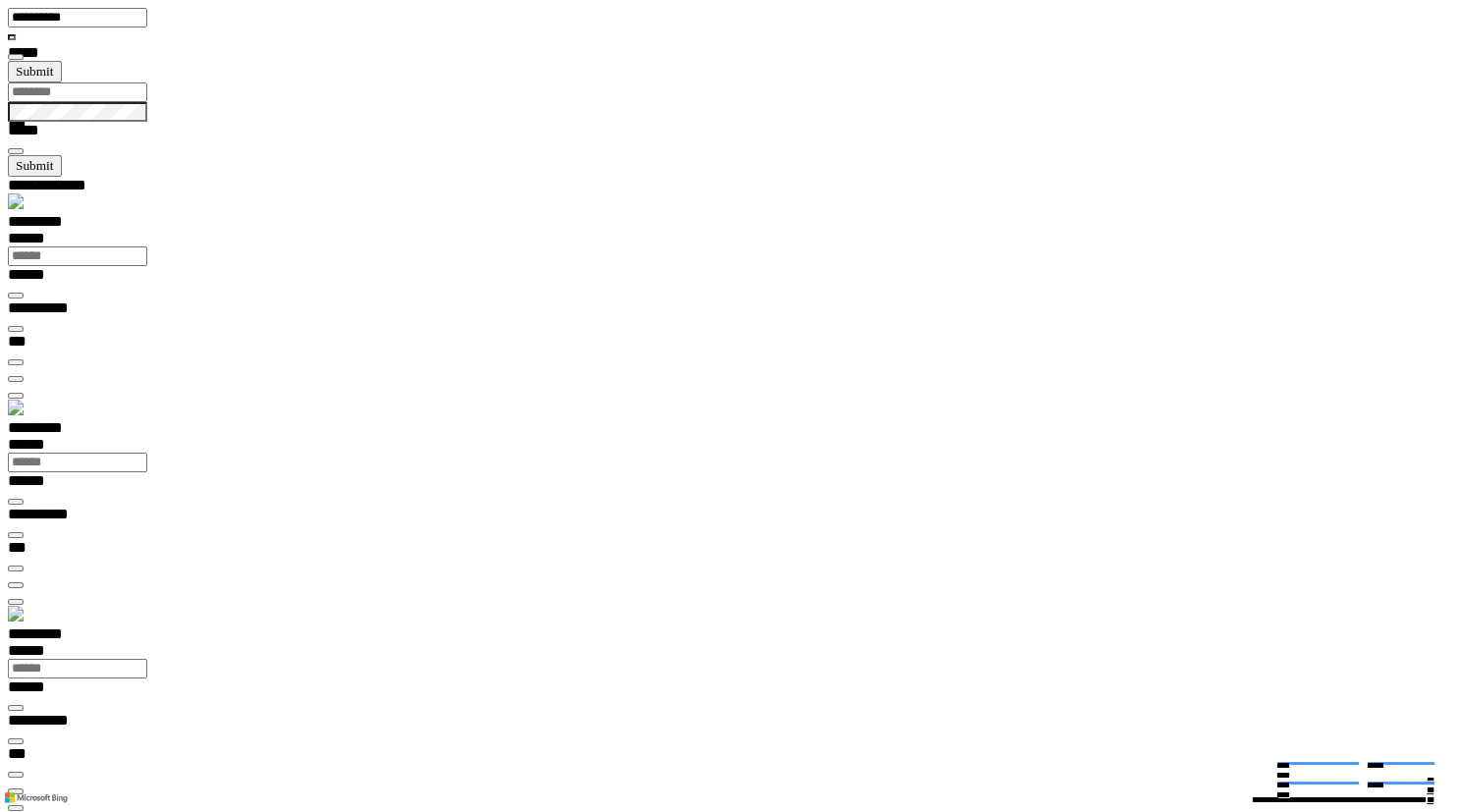 click at bounding box center [16, 14997] 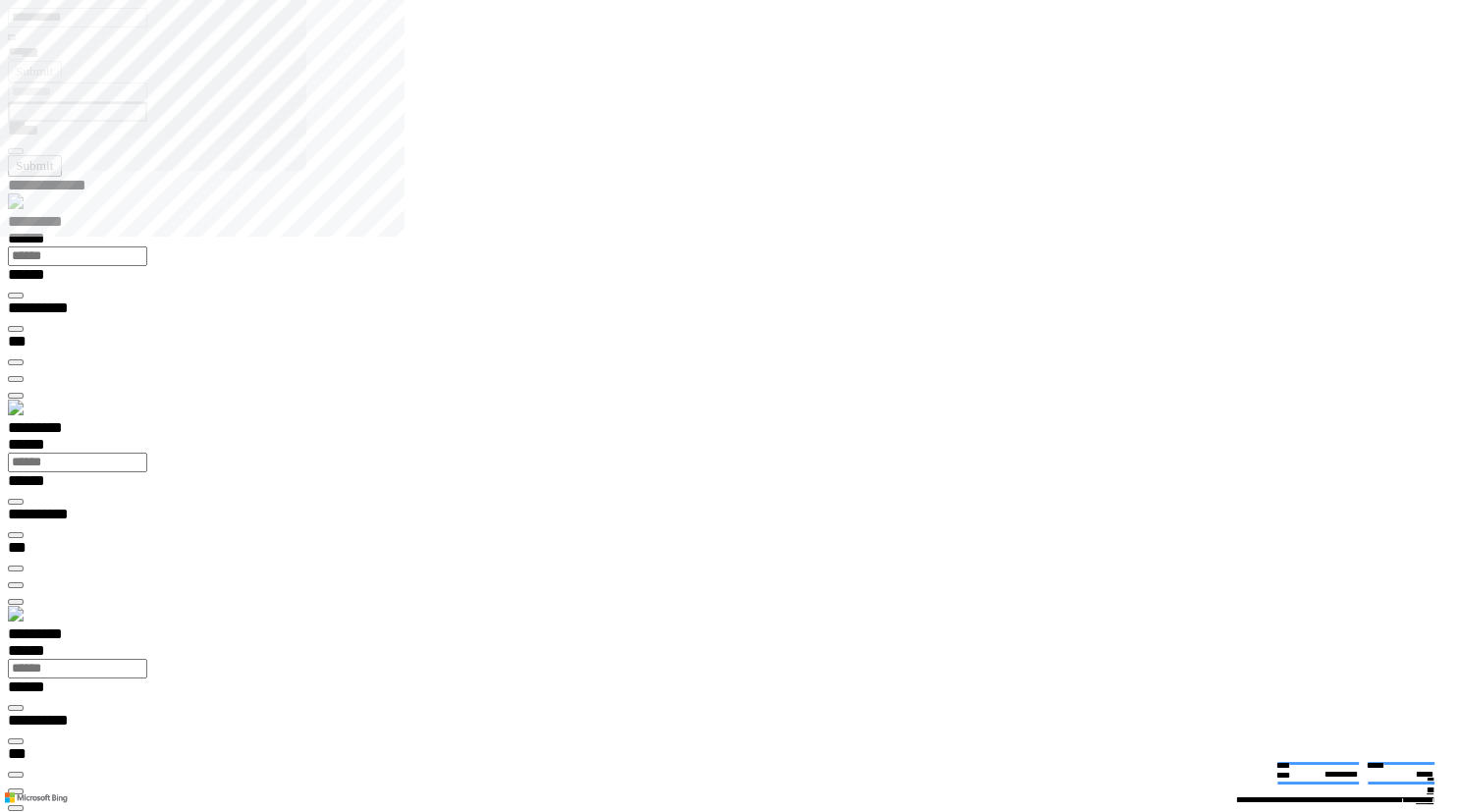 click at bounding box center [16, 14925] 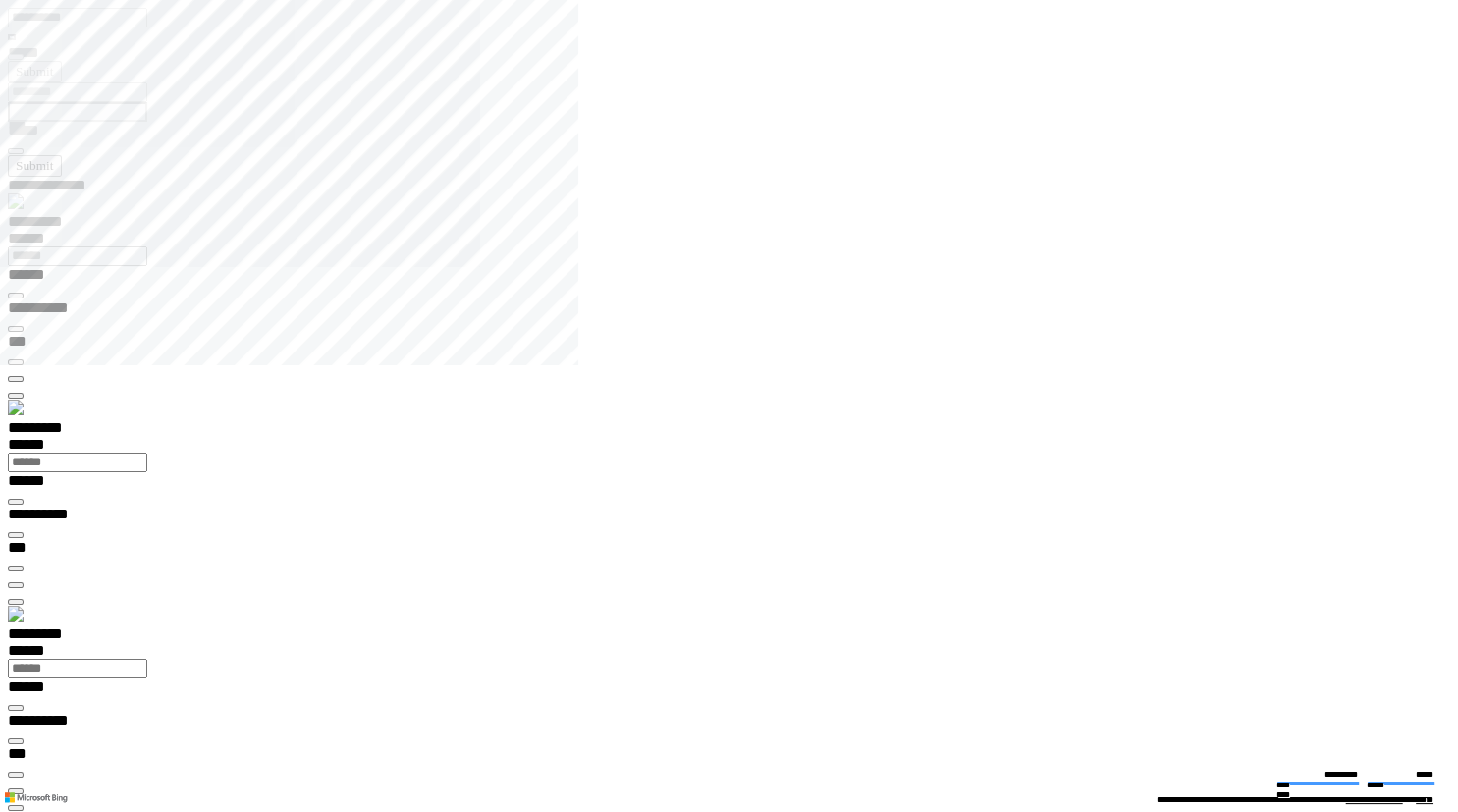 click on "**********" at bounding box center (184, 15575) 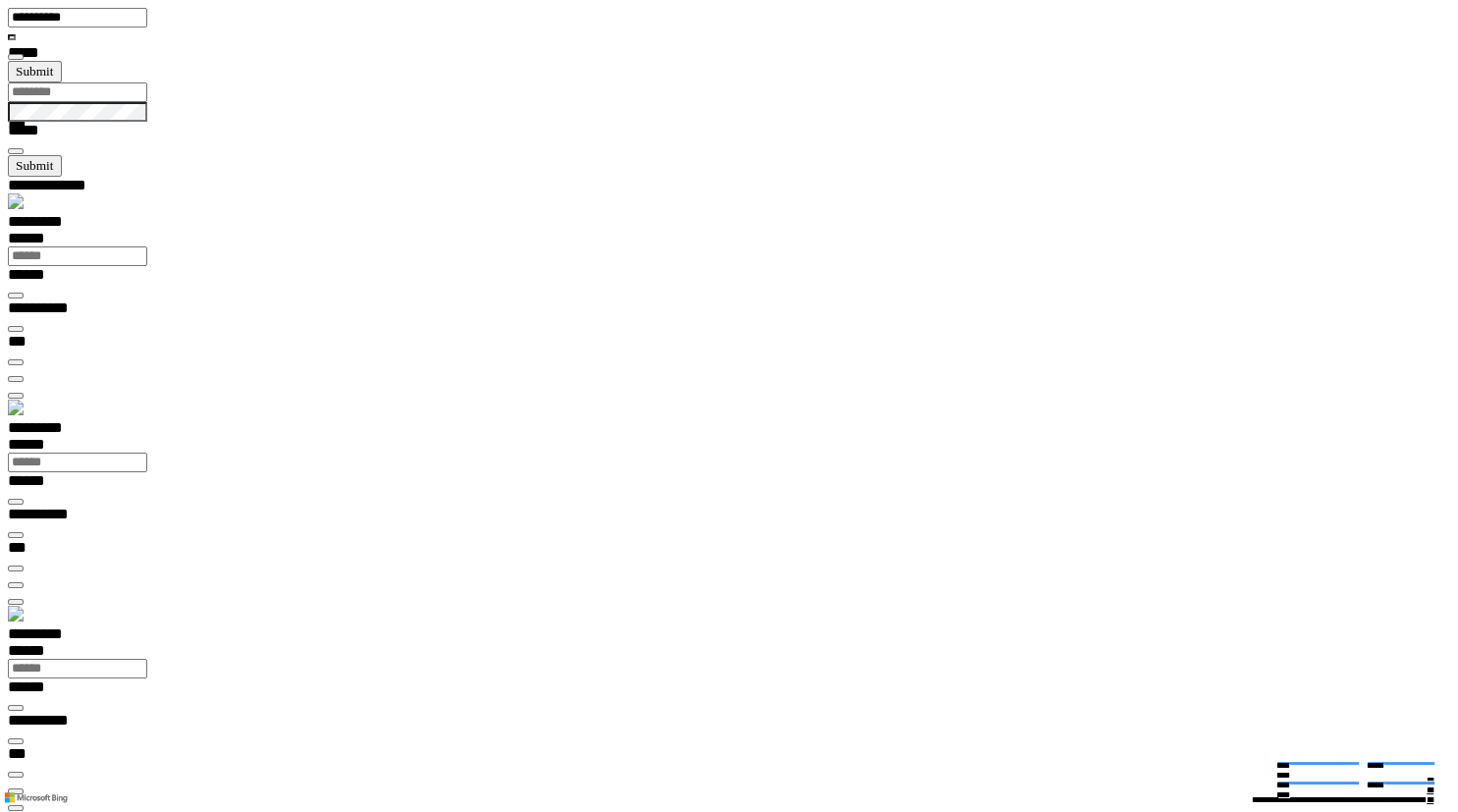 click at bounding box center (16, 11782) 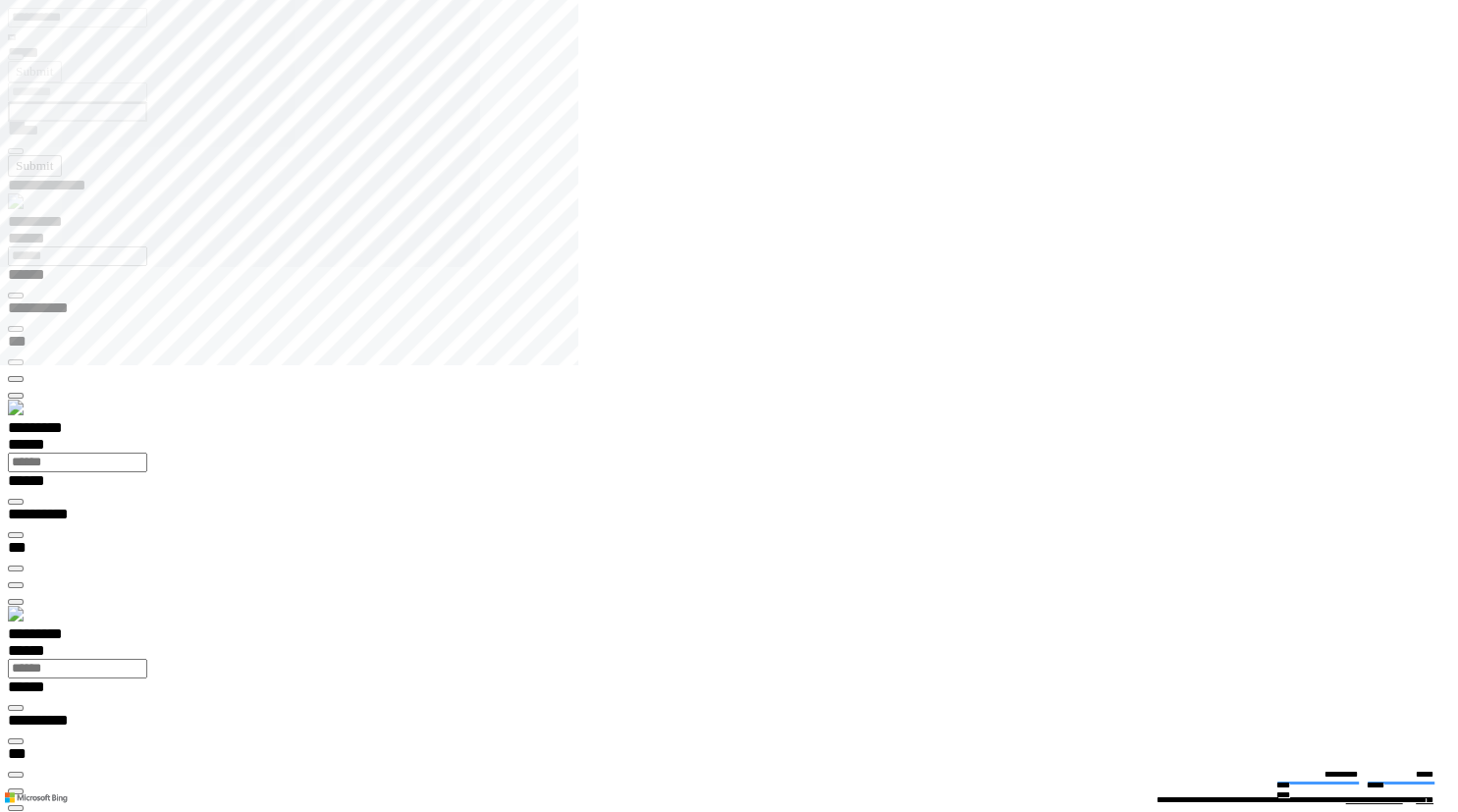 click on "**********" at bounding box center (69, 13834) 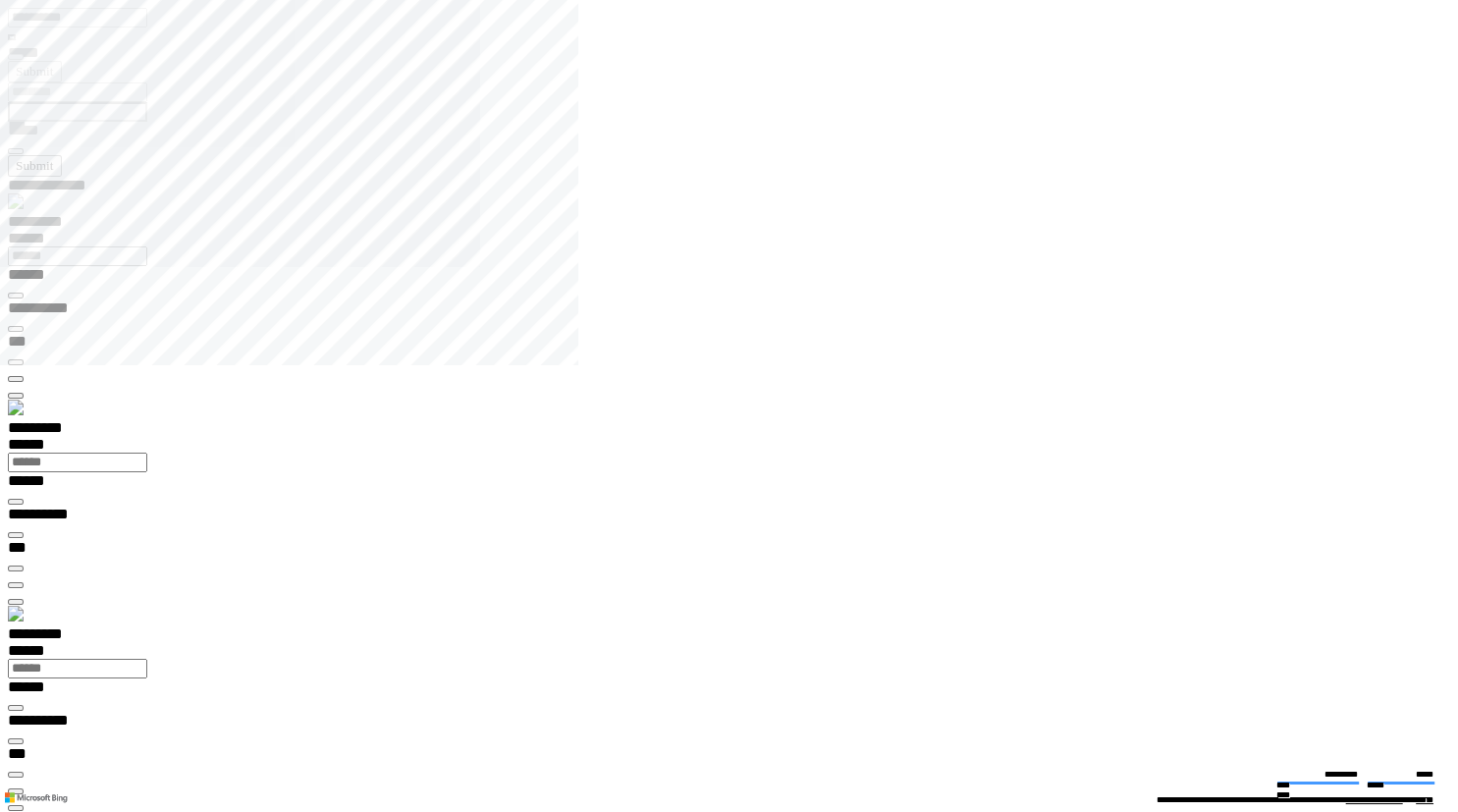 scroll, scrollTop: 97477, scrollLeft: 97985, axis: both 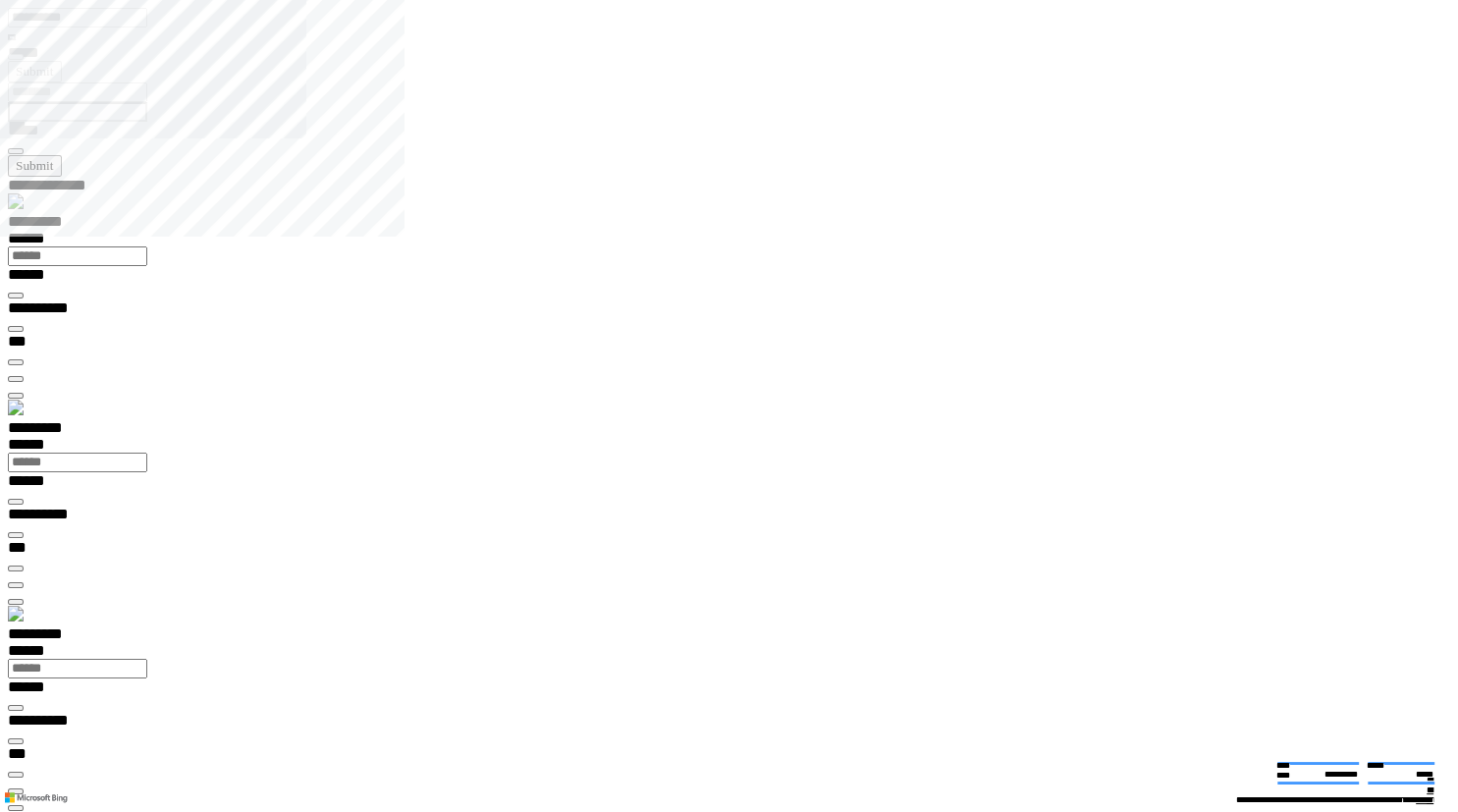 type on "**********" 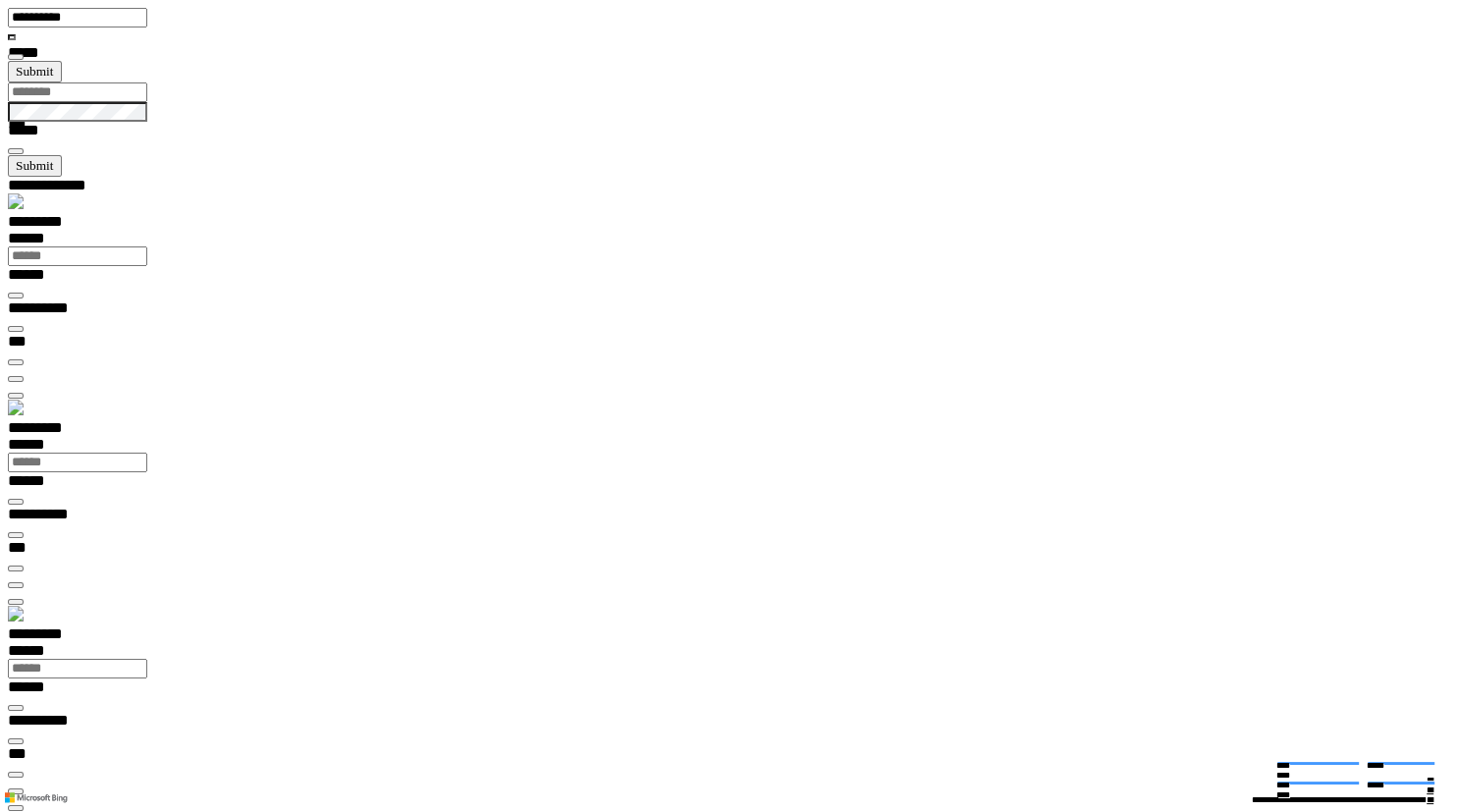 drag, startPoint x: 590, startPoint y: 384, endPoint x: 728, endPoint y: 471, distance: 163.13491 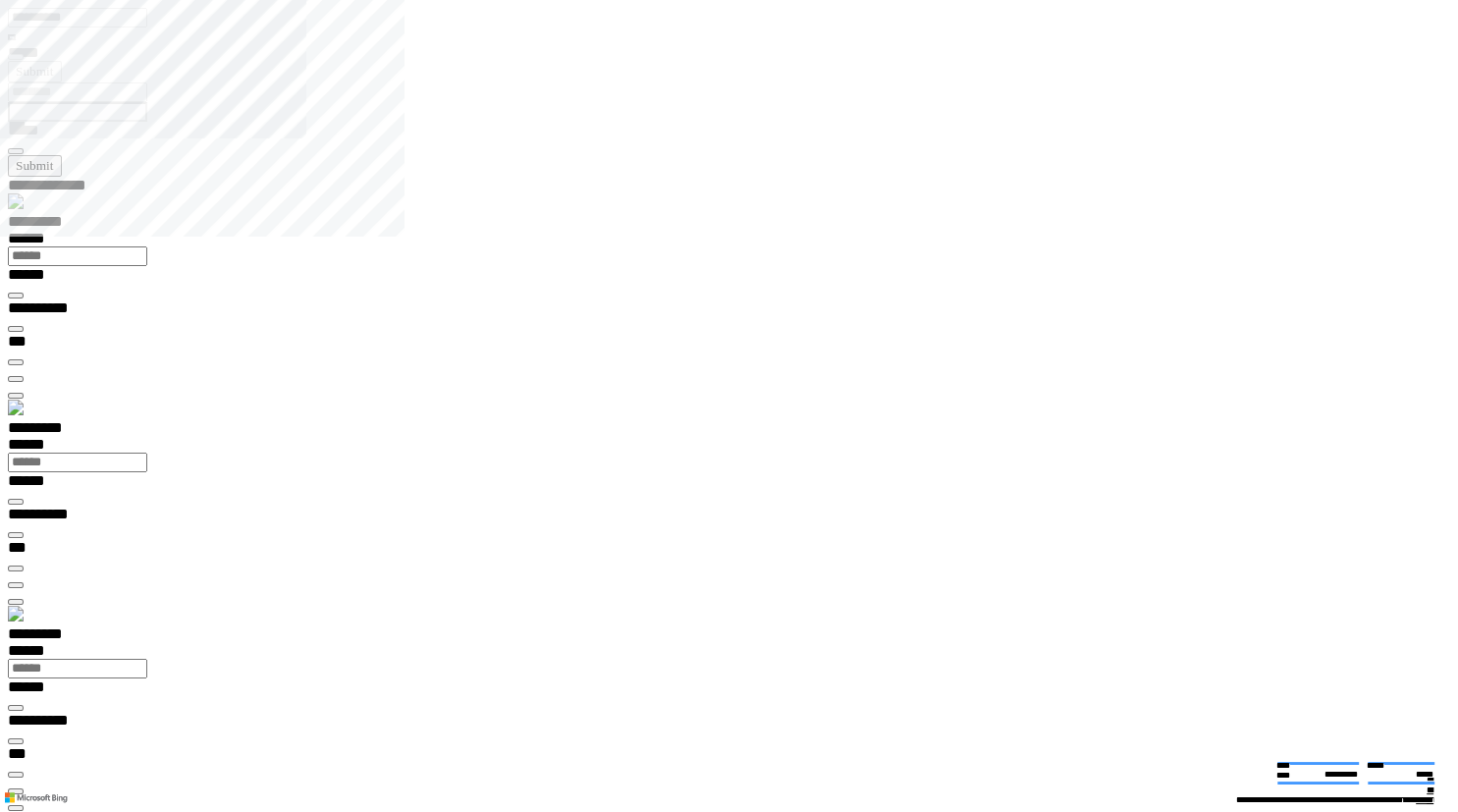 scroll, scrollTop: 183, scrollLeft: 0, axis: vertical 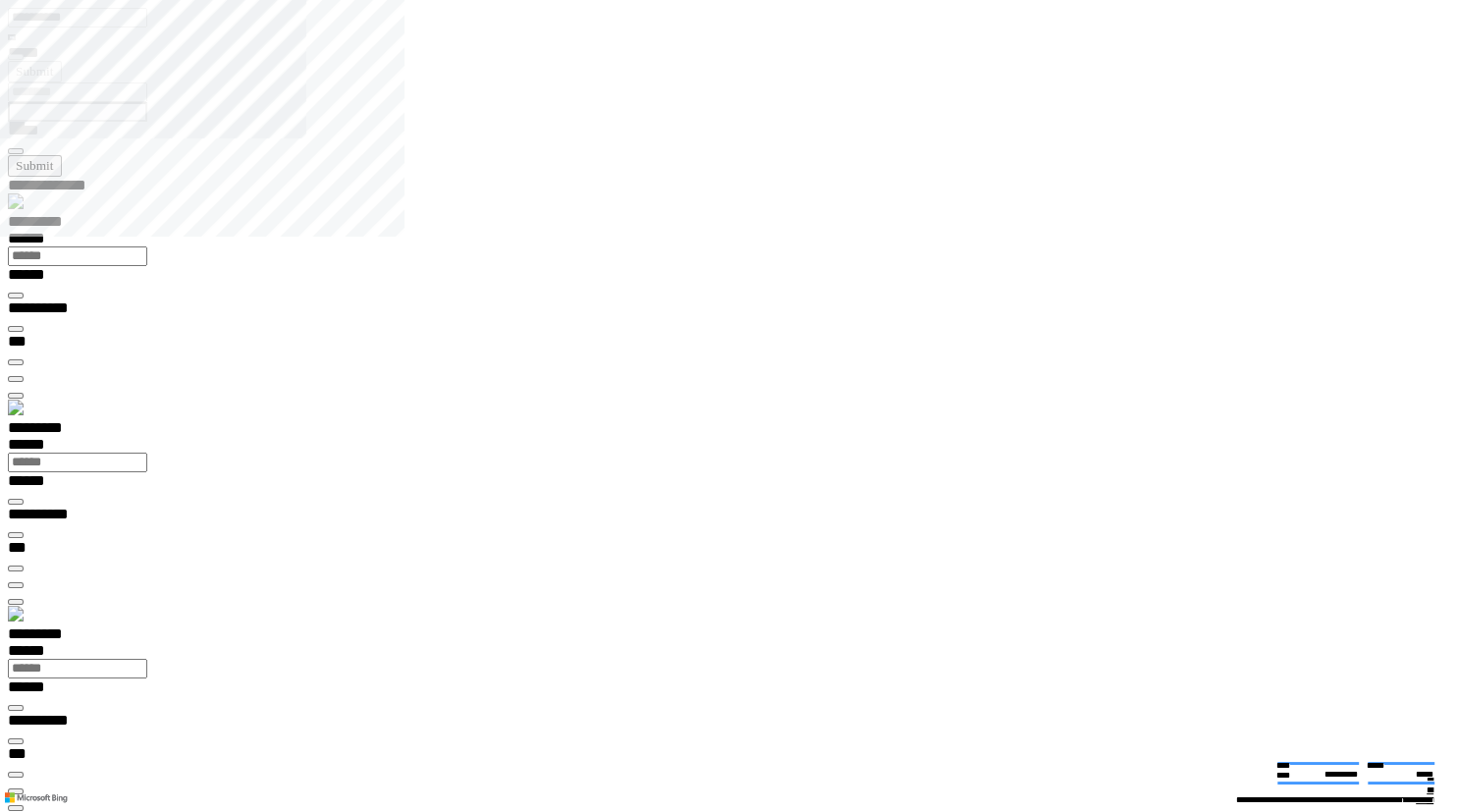 click on "**********" at bounding box center [38, 19641] 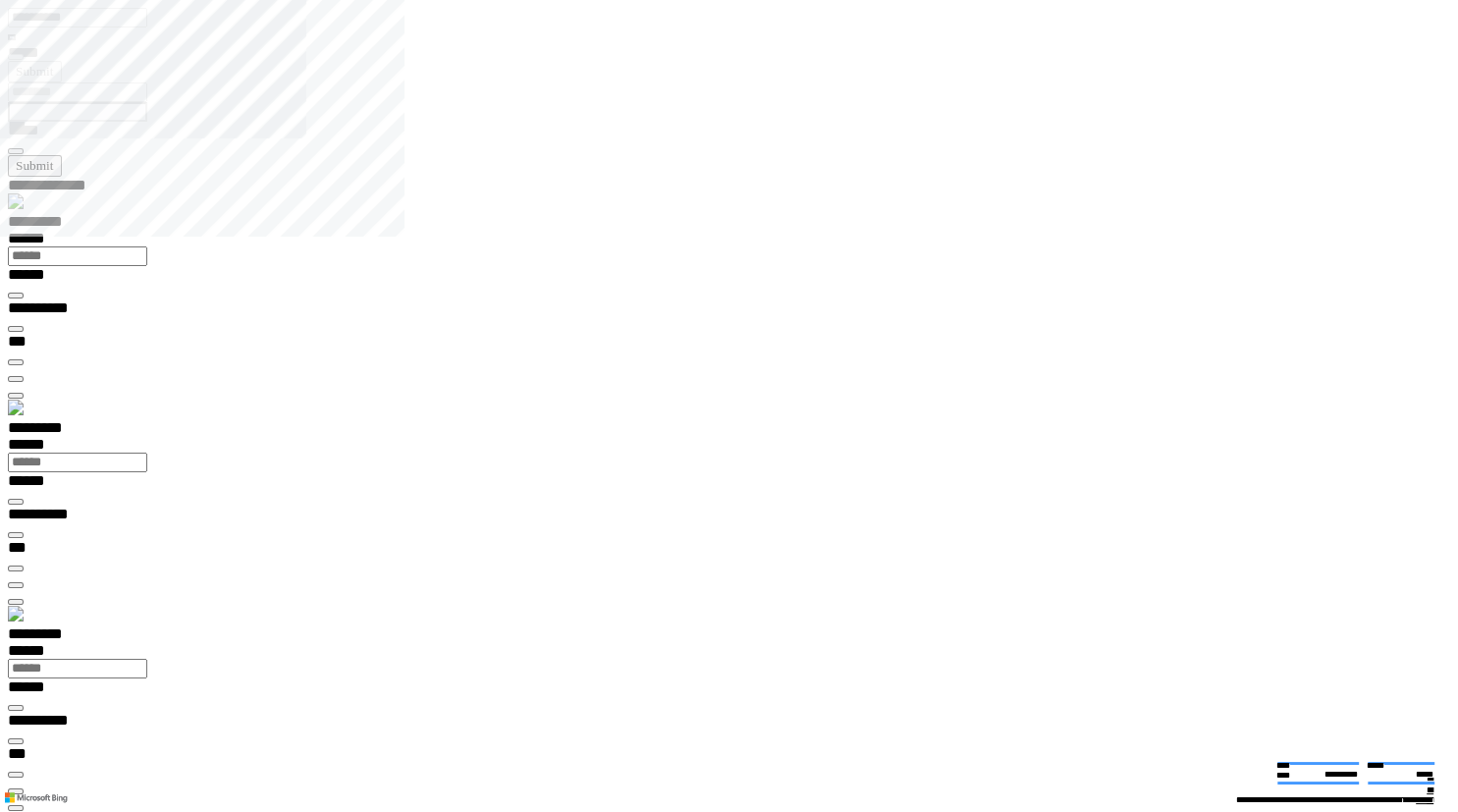 scroll, scrollTop: 2, scrollLeft: 1, axis: both 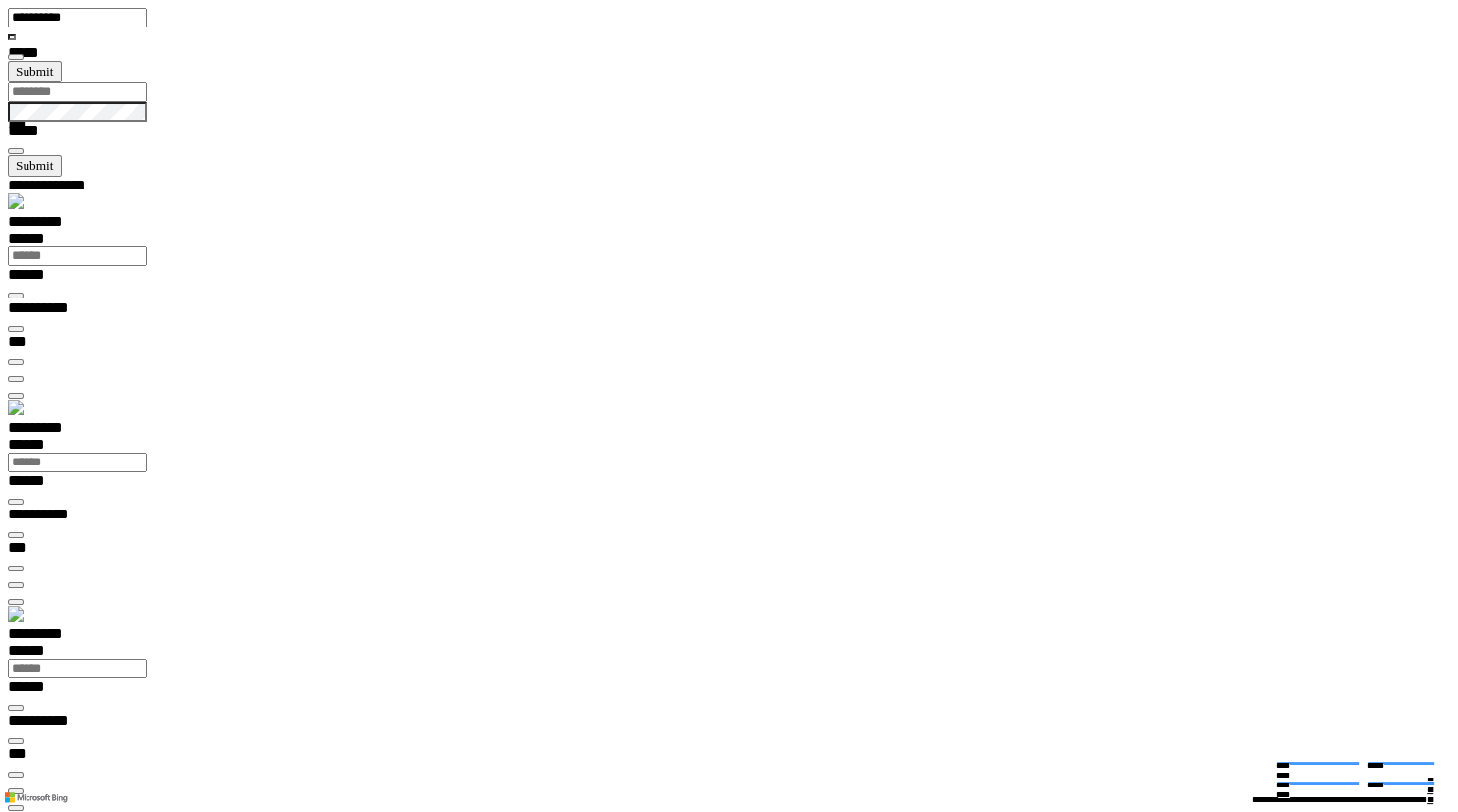 click at bounding box center [16, 14930] 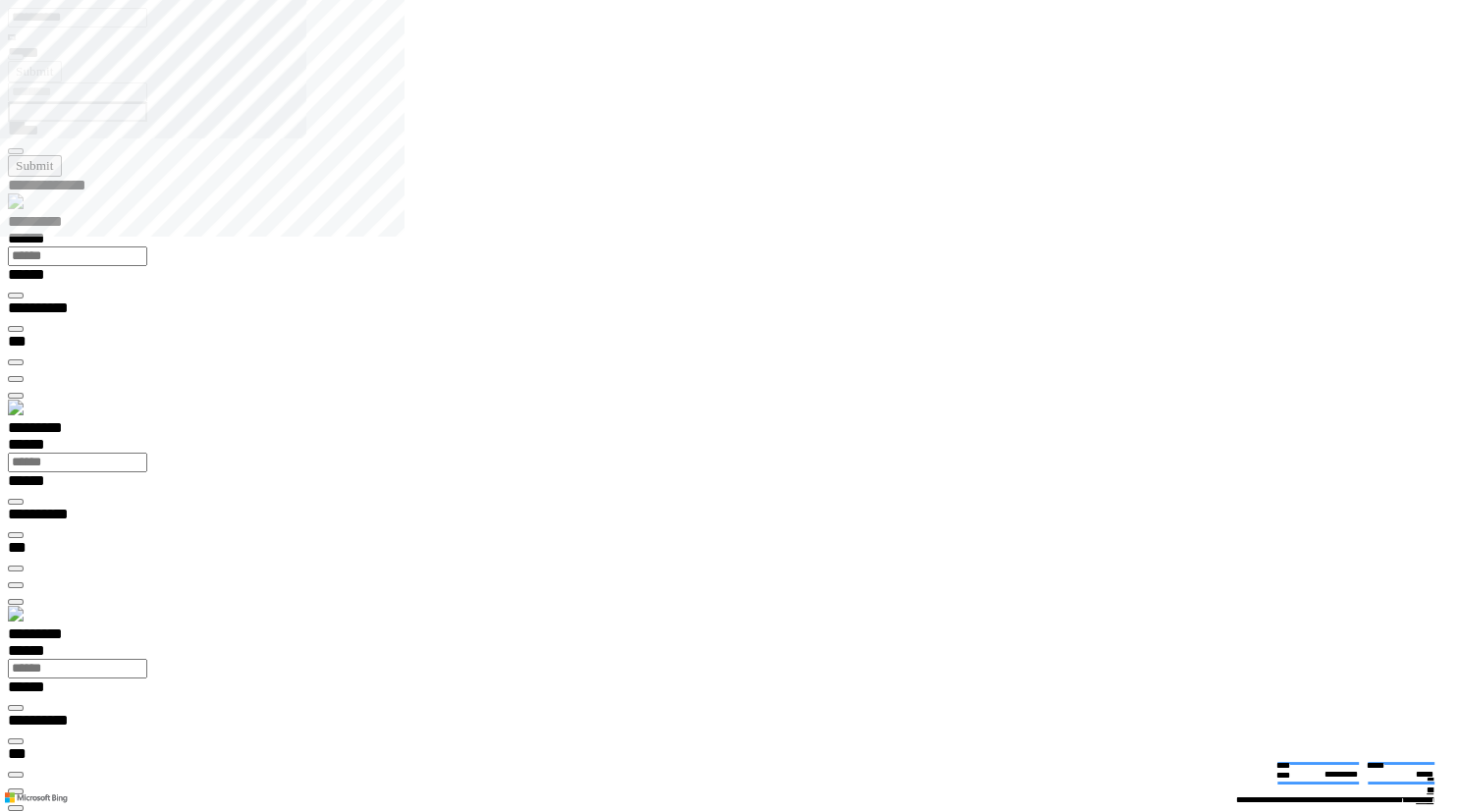 click at bounding box center [16, 14859] 